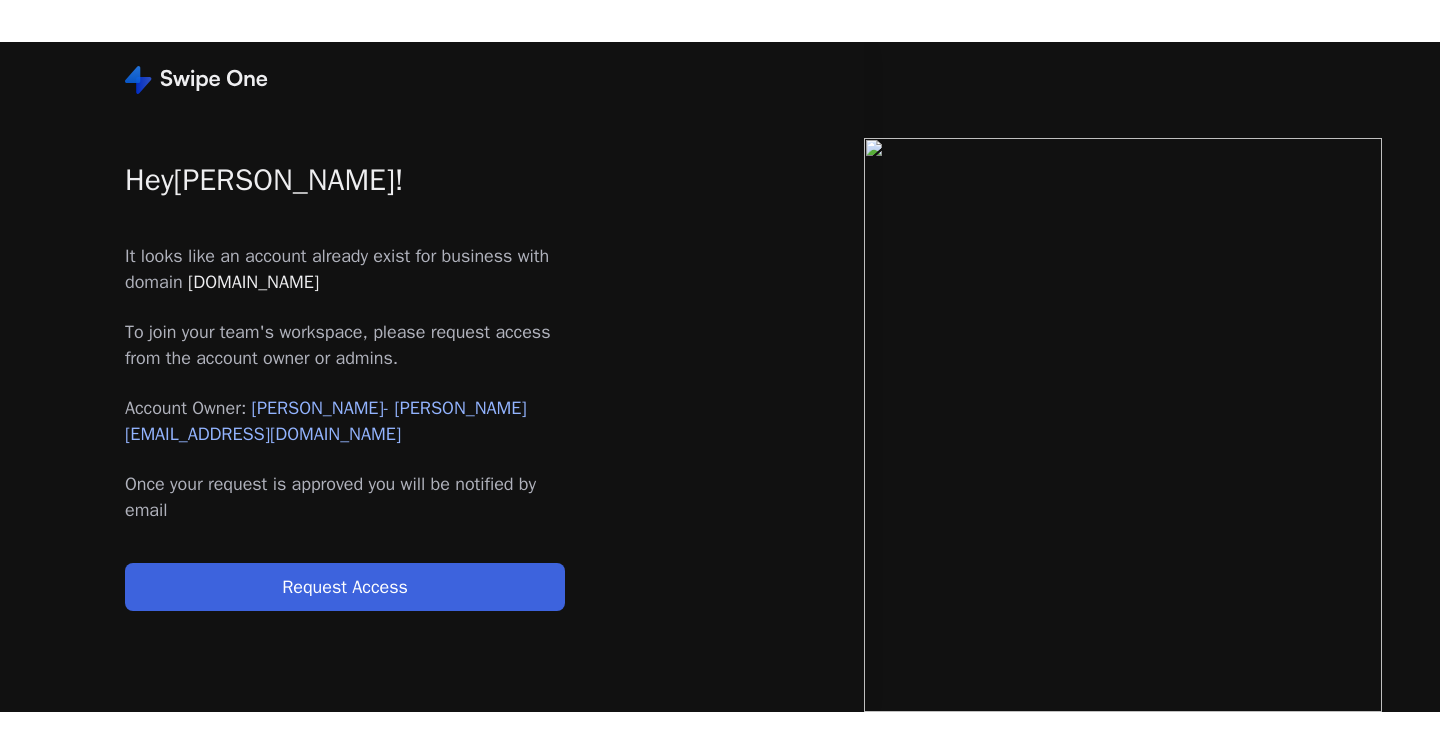 scroll, scrollTop: 0, scrollLeft: 0, axis: both 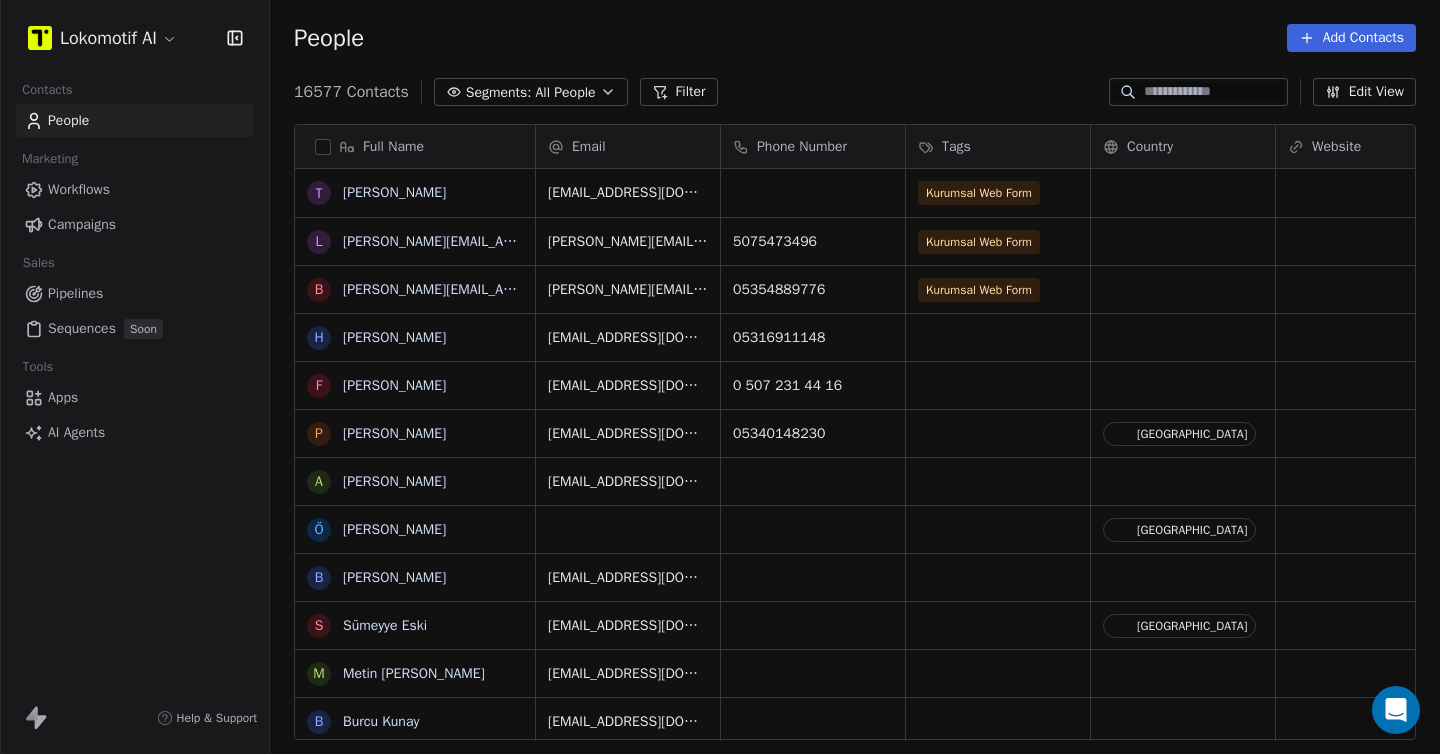 click on "Lokomotif AI Contacts People Marketing Workflows Campaigns Sales Pipelines Sequences Soon Tools Apps AI Agents Help & Support People  Add Contacts 16577 Contacts Segments: All People Filter  Edit View Tag Full Name T [PERSON_NAME] [PERSON_NAME] [PERSON_NAME][EMAIL_ADDRESS][PERSON_NAME][DOMAIN_NAME] b [PERSON_NAME][EMAIL_ADDRESS][DOMAIN_NAME] H [PERSON_NAME] F [PERSON_NAME] P Pelin Hasmert A Asilhan [PERSON_NAME] Ö Özgün [PERSON_NAME] B [PERSON_NAME] S Sümeyye Eski M Metin [PERSON_NAME] B [PERSON_NAME] N [PERSON_NAME] T Tuğçe Sarısoy A [PERSON_NAME] B [PERSON_NAME] Y [PERSON_NAME] G Gozde [PERSON_NAME] Tusgul B Burcu Yuecel E [PERSON_NAME] T Turgay Ceviz A [PERSON_NAME] F Fatih Kar M [PERSON_NAME] N [PERSON_NAME] R [DATE][PERSON_NAME] D Duygu Onuek S Sarp Seren K [PERSON_NAME] D [PERSON_NAME] Y Yade Erguenal Email Phone Number Tags Country Website Job Title Status Contact Source [EMAIL_ADDRESS][DOMAIN_NAME] Kurumsal Web Form [PERSON_NAME][EMAIL_ADDRESS][PERSON_NAME][DOMAIN_NAME] 5075473496 Kurumsal Web Form [PERSON_NAME][EMAIL_ADDRESS][DOMAIN_NAME] 05354889776 Kurumsal Web Form [EMAIL_ADDRESS][DOMAIN_NAME] Tasarım" at bounding box center [720, 377] 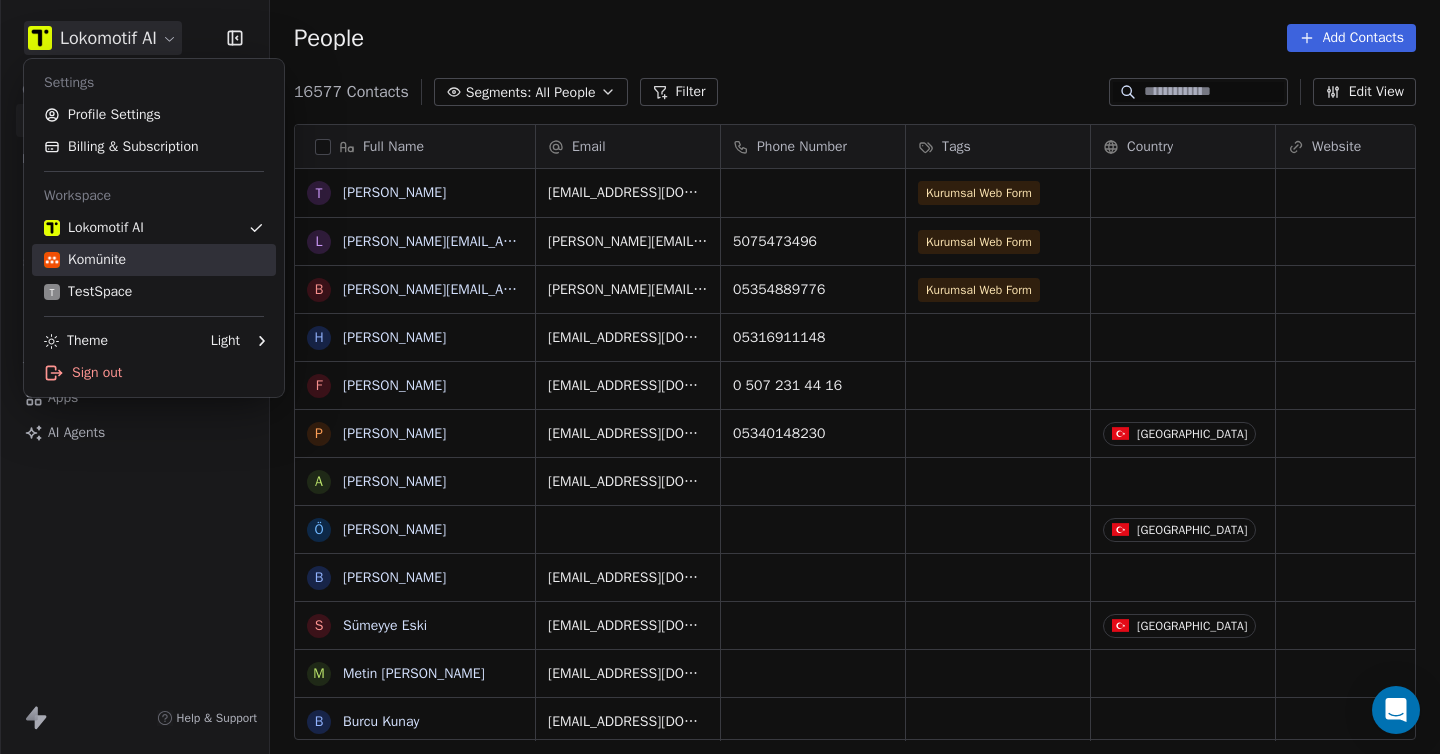 click on "Komünite" at bounding box center (154, 260) 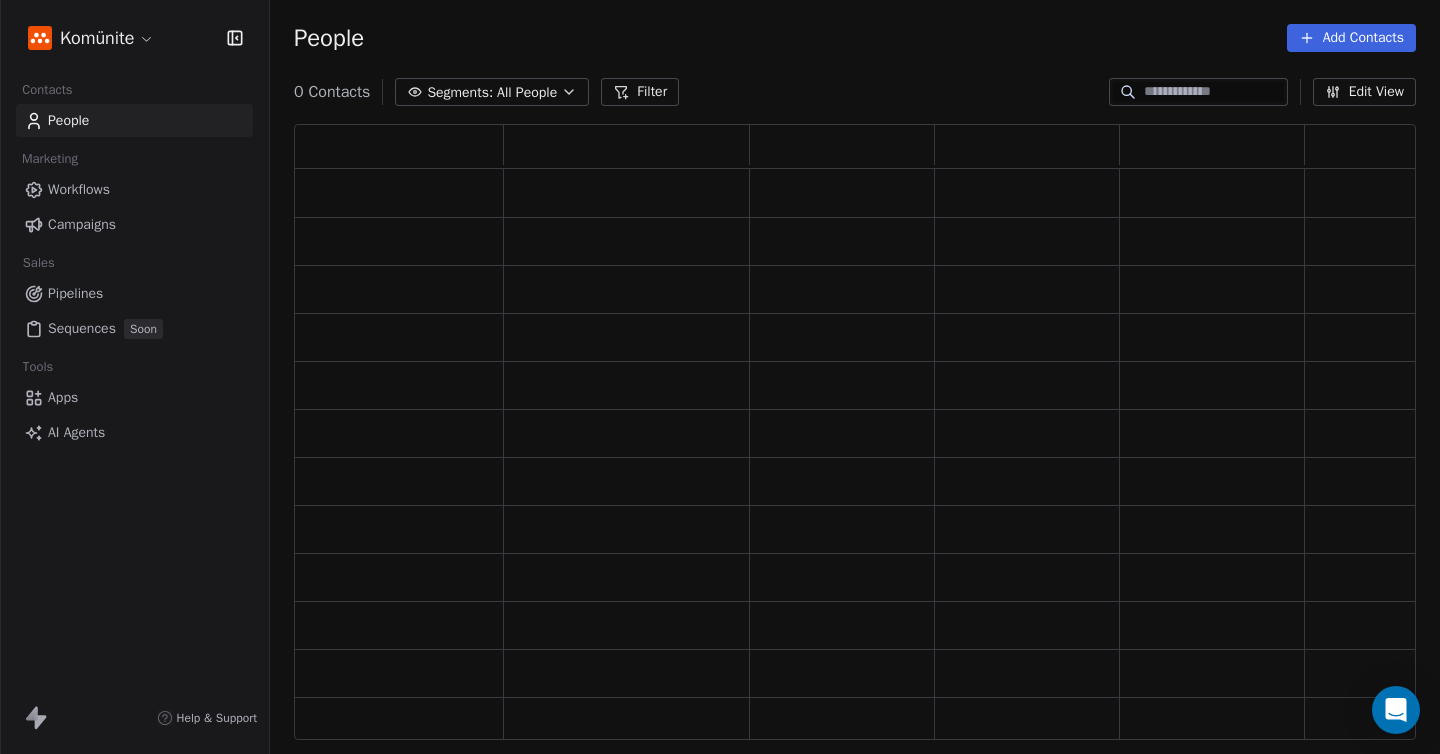 scroll, scrollTop: 16, scrollLeft: 16, axis: both 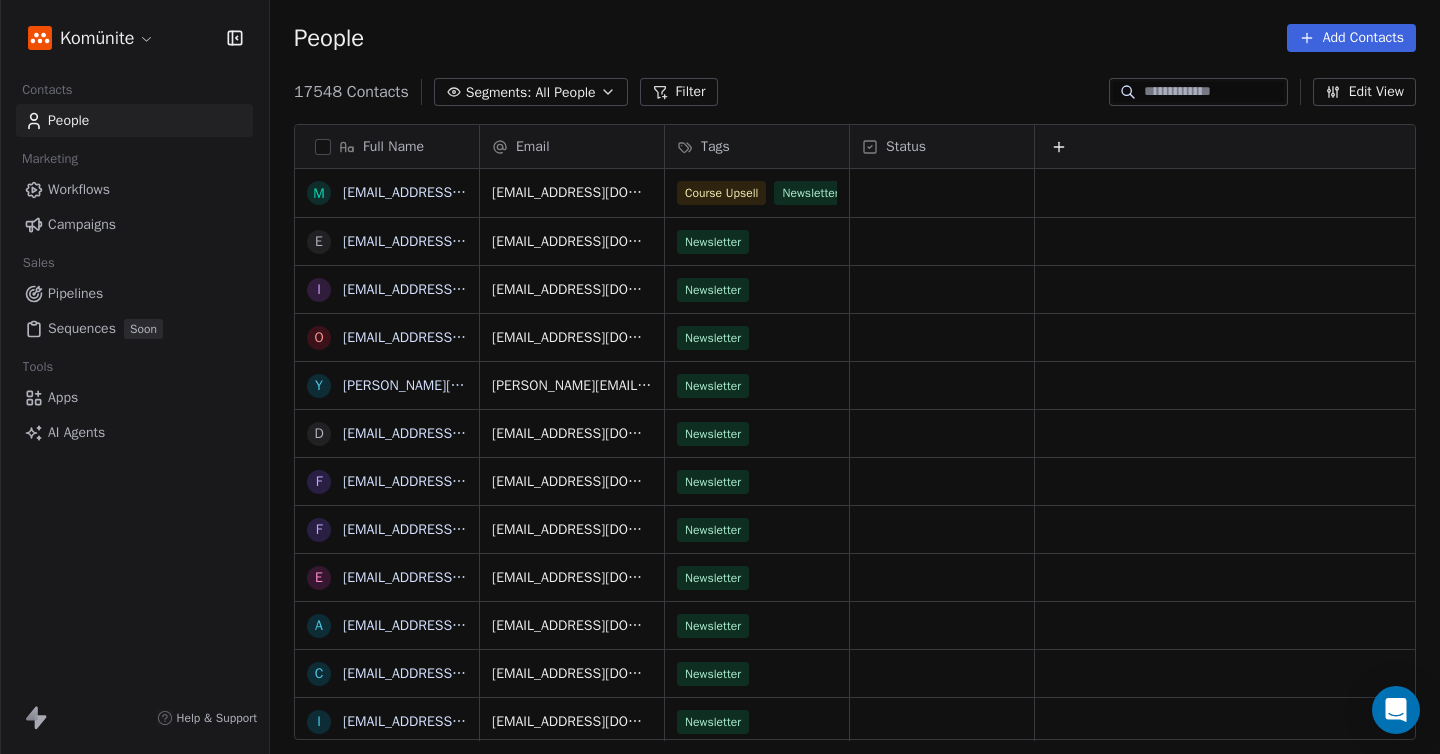 click on "Komünite Contacts People Marketing Workflows Campaigns Sales Pipelines Sequences Soon Tools Apps AI Agents Help & Support People  Add Contacts 17548 Contacts Segments: All People Filter  Edit View Tag Full Name m merve.aydeniz@vakifkatilim.com.tr e ekincengiz19@gmail.com i ilaydaist1453@gmail.com o ozerrasoze@gmail.com y yunus.bulat@outlook.com d denizbordanaci24@gmail.com f ffatih.ayhan@gmail.com f furkannolcal@gmail.com e ezinmete@gmail.com a alperen@thebrutallyhonest.co c cemaslan@hotmail.fr i io.zeynepakinci@gmail.com b besteozer90@gmail.com d dilsadselim@gmail.com t tugfancoskun@gmail.com b burak_erdogan@hotmail.com e esat.oncu@gmail.com m myamac66@gmail.com o objectgod@gmail.com h hilallgunay48@gmail.com e etemozdemirci@gmail.com b berkexdurmus@gmail.com n nasadem08@gmail.com e esrakkoyunn@gmail.com o omerdurak@gmail.com b benemreyilmaz@gmail.com m mubdkd@gmail.com d deniz64kirnapci@gmail.com m merwkaya@gmail.com u ufukbirincii@gmail.com h hakan1my@gmail.com y yusufbenli@gmail.com Email Tags Status" at bounding box center [720, 377] 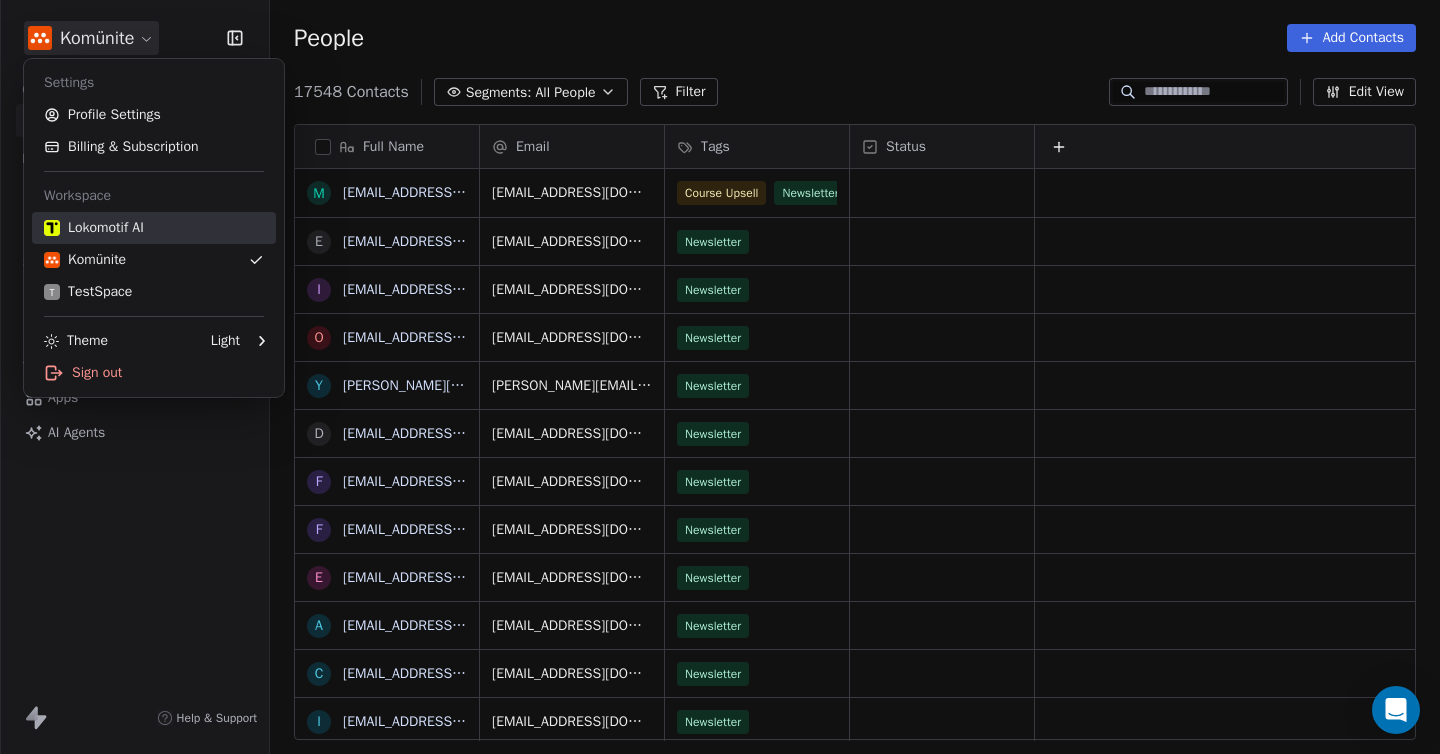 click on "Lokomotif AI" at bounding box center (94, 228) 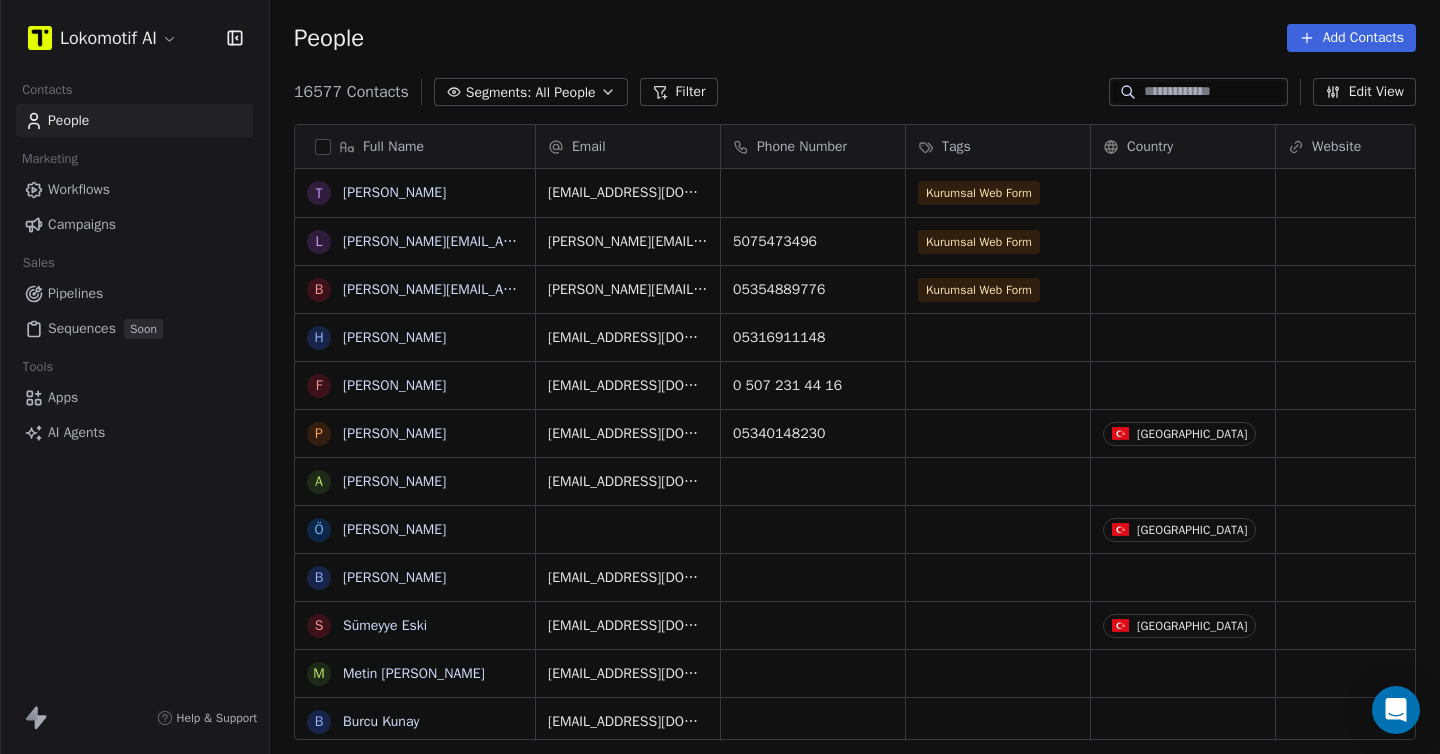 scroll, scrollTop: 16, scrollLeft: 16, axis: both 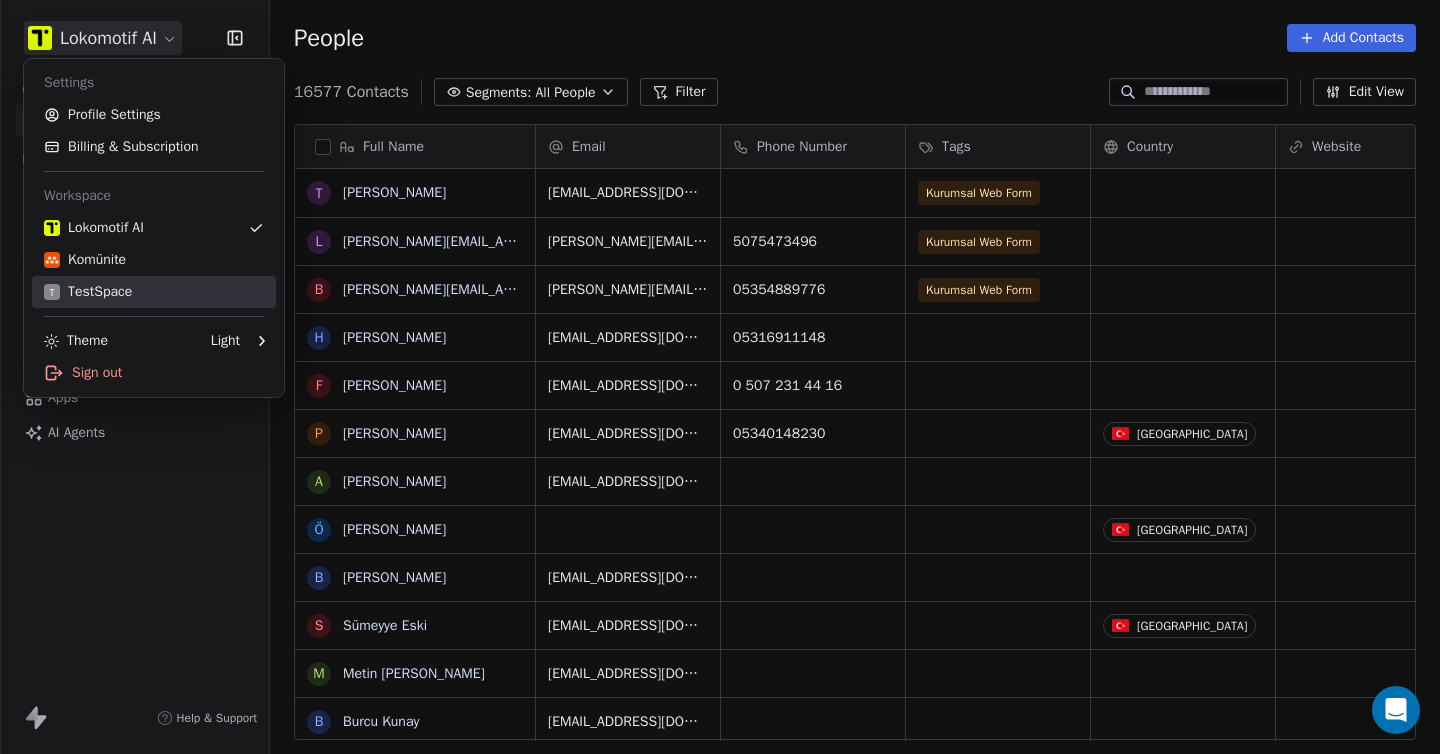 click on "T TestSpace" at bounding box center [154, 292] 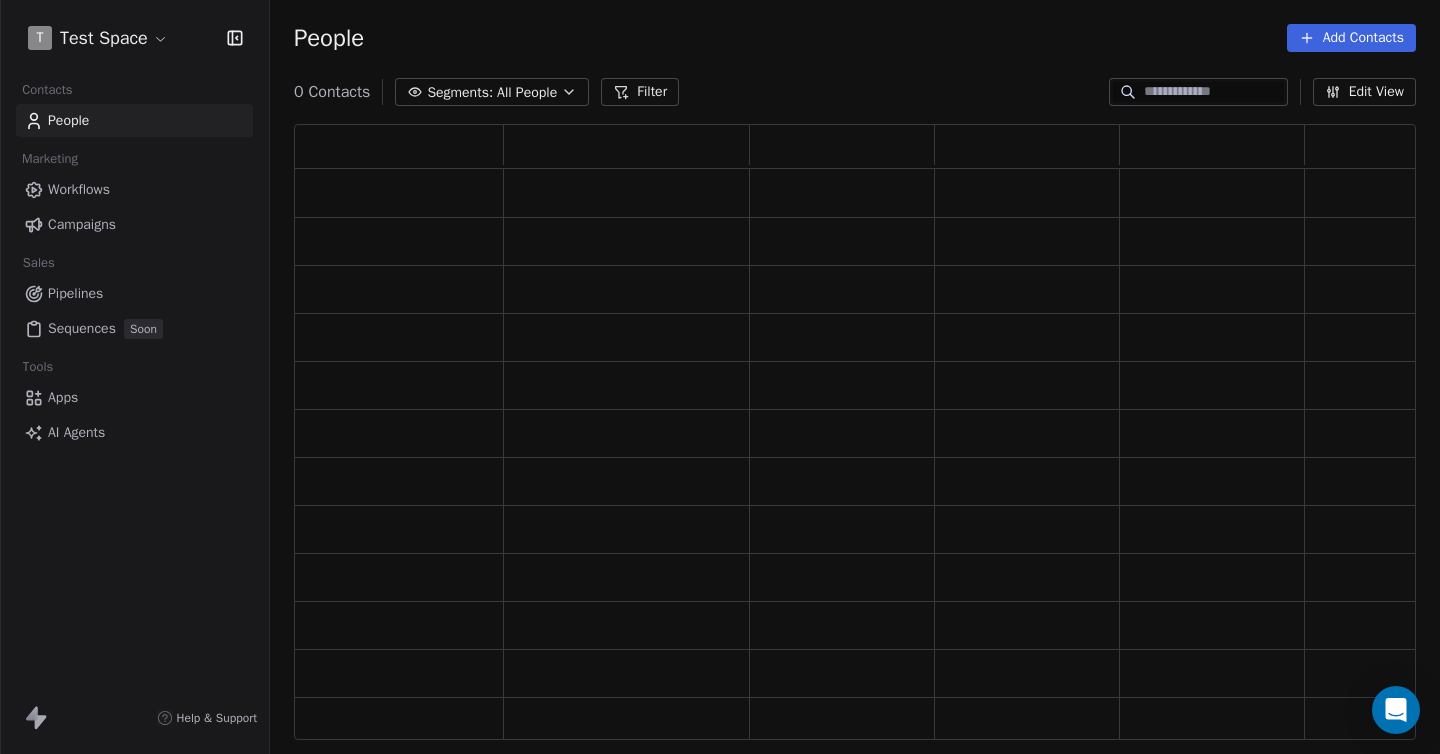 scroll, scrollTop: 16, scrollLeft: 16, axis: both 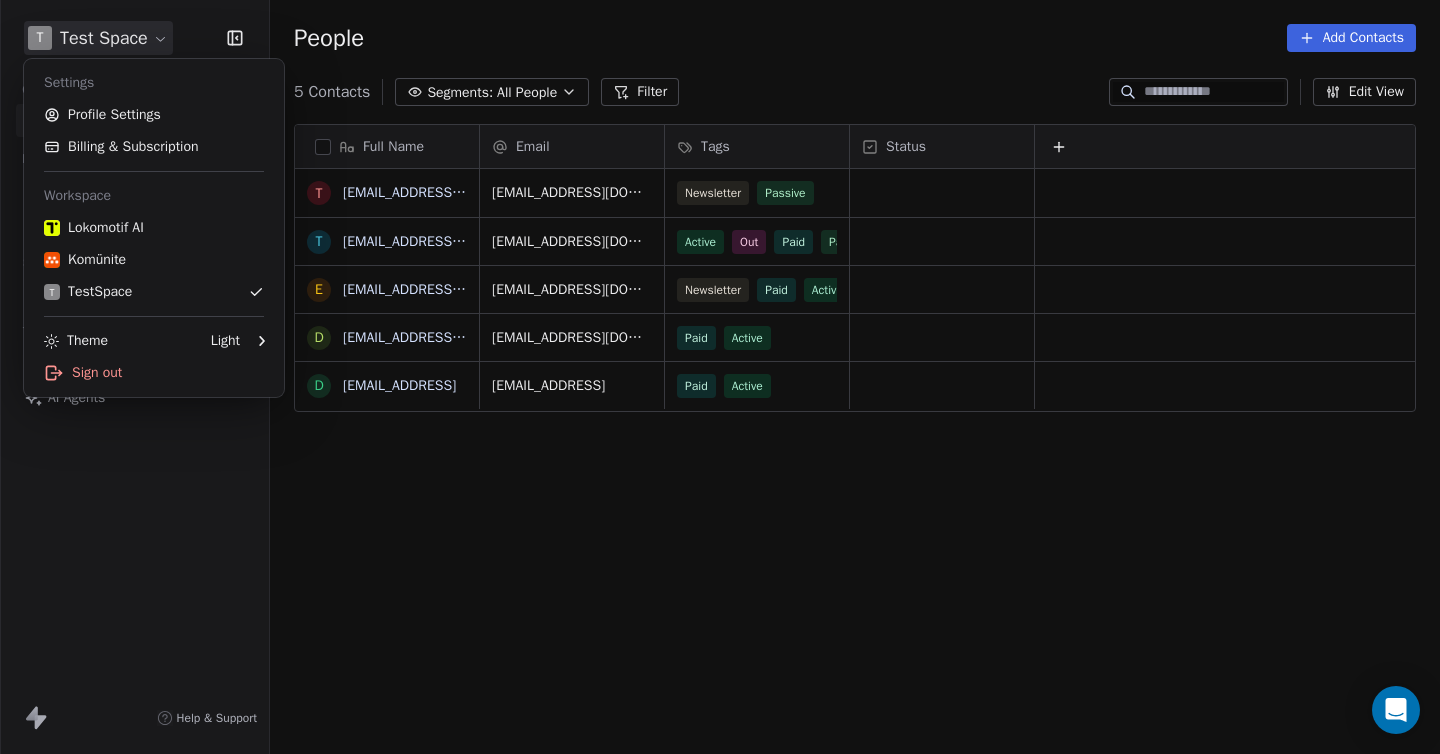 click on "T Test Space Contacts People Marketing Workflows Campaigns Sales Sequences Soon Tools Apps AI Agents Help & Support People  Add Contacts 5 Contacts Segments: All People Filter  Edit View Tag Full Name t teknoooocom@gmail.com t test@test.com e edegrecom@gmail.com d dincerdegre@gmail.com d dincer@lokomotif.ai Email Tags Status teknoooocom@gmail.com Newsletter Passive test@test.com Active Out Paid Passive edegrecom@gmail.com Newsletter Paid Active dincerdegre@gmail.com Paid Active dincer@lokomotif.ai Paid Active
To pick up a draggable item, press the space bar.
While dragging, use the arrow keys to move the item.
Press space again to drop the item in its new position, or press escape to cancel.
Settings Profile Settings Billing & Subscription   Workspace Lokomotif AI Komünite T TestSpace Theme Light Sign out" at bounding box center (720, 377) 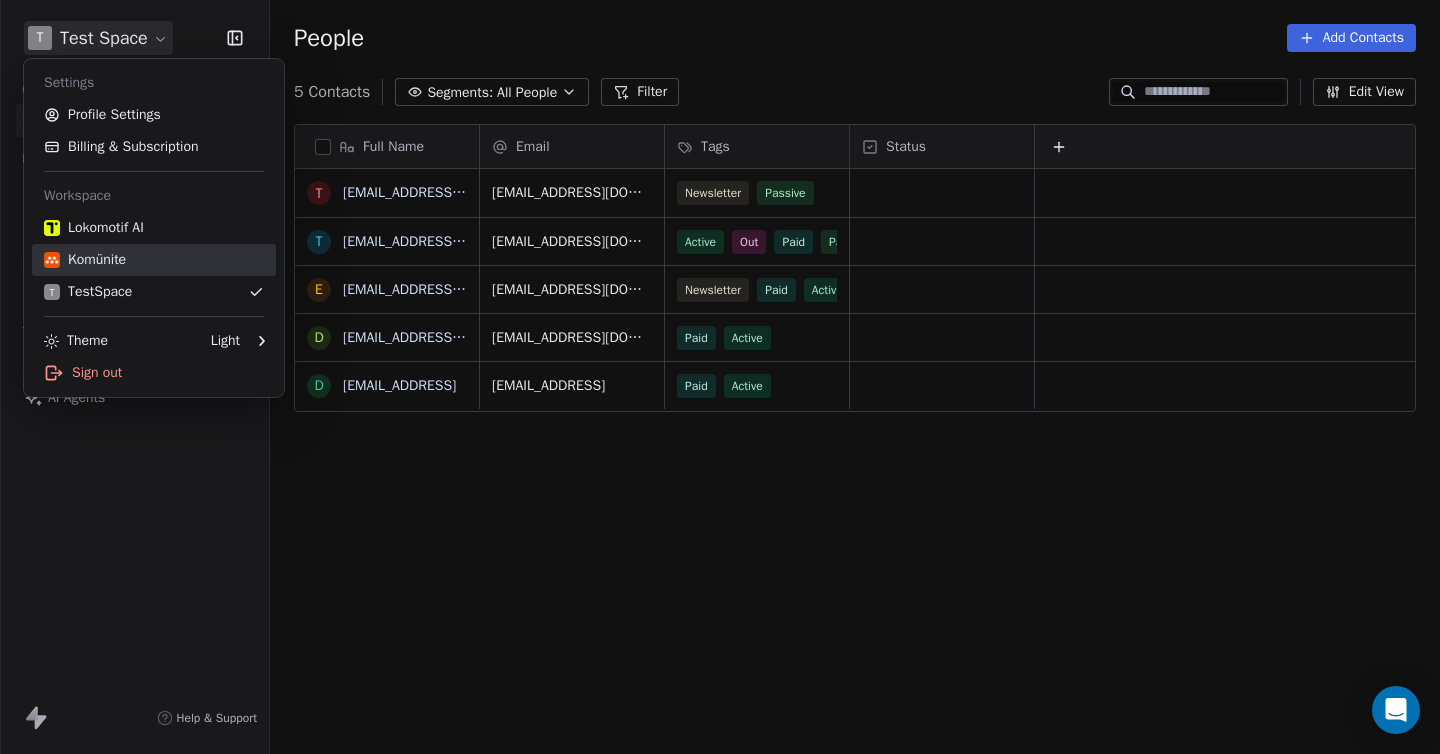 click on "Komünite" at bounding box center (154, 260) 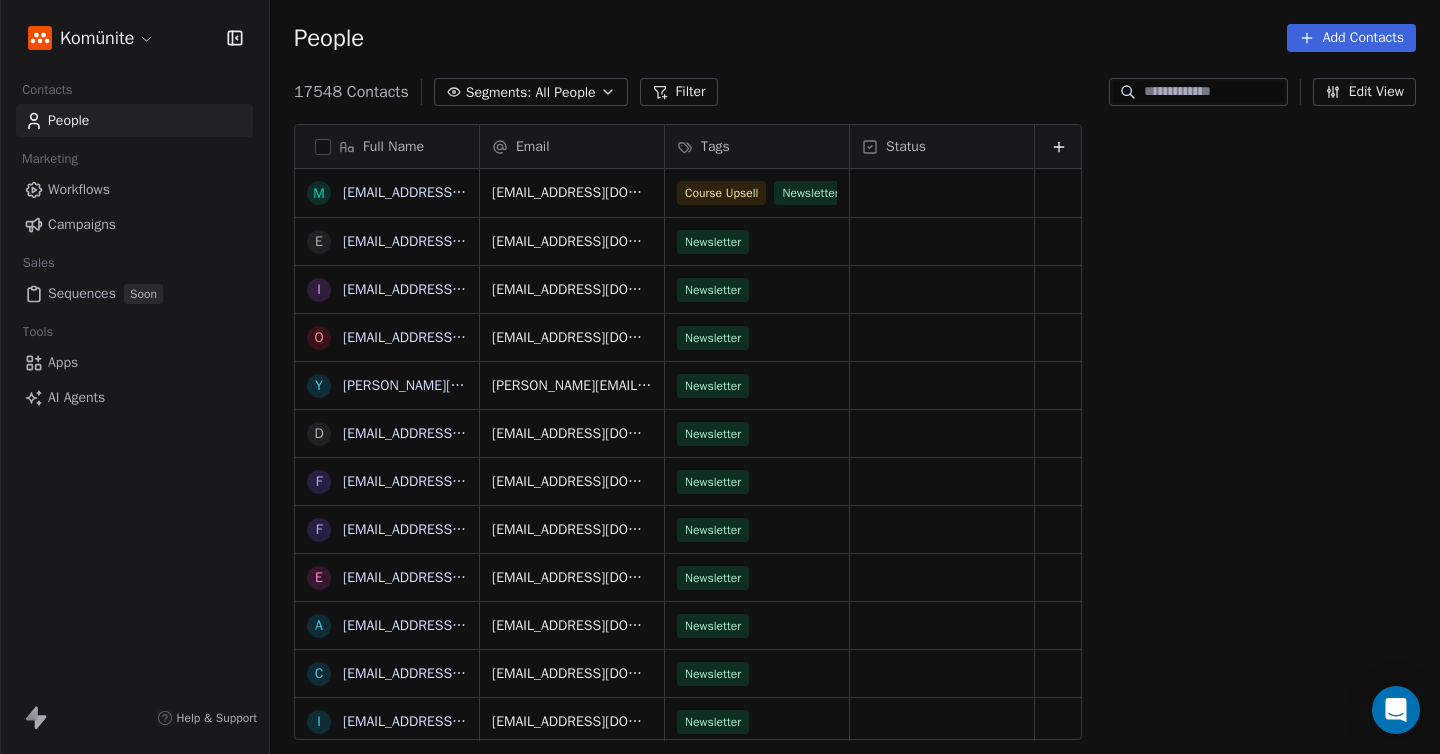 scroll, scrollTop: 16, scrollLeft: 16, axis: both 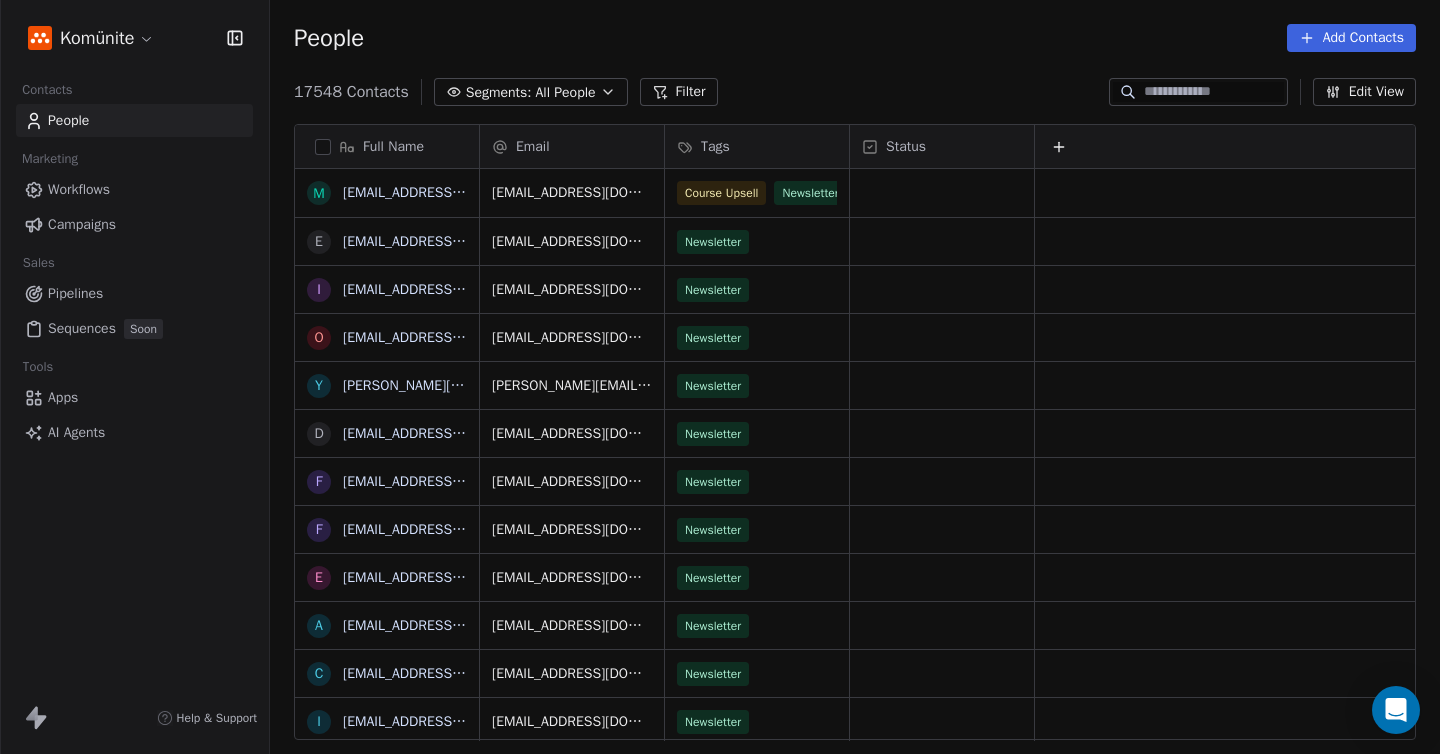 click on "Tags" at bounding box center [715, 147] 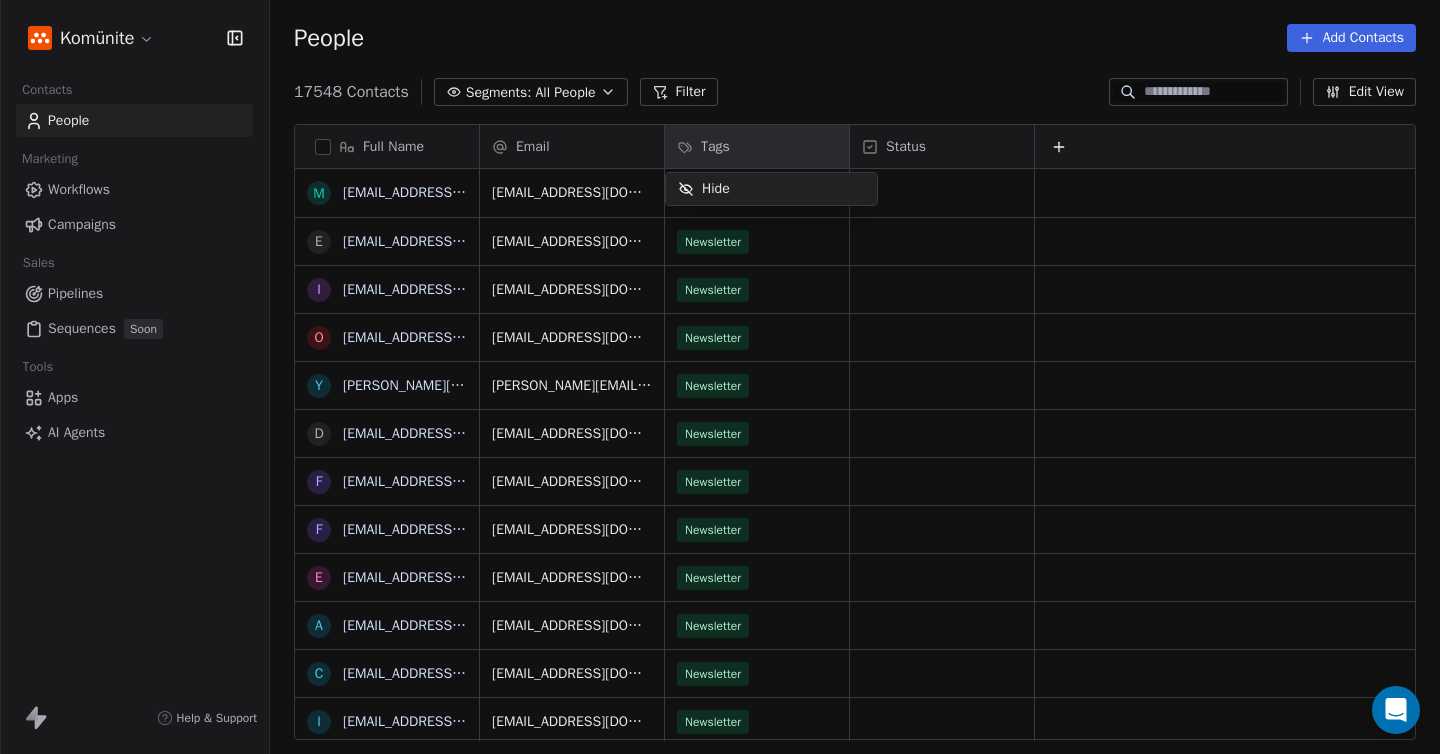click on "Komünite Contacts People Marketing Workflows Campaigns Sales Pipelines Sequences Soon Tools Apps AI Agents Help & Support People  Add Contacts 17548 Contacts Segments: All People Filter  Edit View Tag Full Name m merve.aydeniz@vakifkatilim.com.tr e ekincengiz19@gmail.com i ilaydaist1453@gmail.com o ozerrasoze@gmail.com y yunus.bulat@outlook.com d denizbordanaci24@gmail.com f ffatih.ayhan@gmail.com f furkannolcal@gmail.com e ezinmete@gmail.com a alperen@thebrutallyhonest.co c cemaslan@hotmail.fr i io.zeynepakinci@gmail.com b besteozer90@gmail.com d dilsadselim@gmail.com t tugfancoskun@gmail.com b burak_erdogan@hotmail.com e esat.oncu@gmail.com m myamac66@gmail.com o objectgod@gmail.com h hilallgunay48@gmail.com e etemozdemirci@gmail.com b berkexdurmus@gmail.com n nasadem08@gmail.com e esrakkoyunn@gmail.com o omerdurak@gmail.com b benemreyilmaz@gmail.com m mubdkd@gmail.com d deniz64kirnapci@gmail.com m merwkaya@gmail.com u ufukbirincii@gmail.com h hakan1my@gmail.com y yusufbenli@gmail.com Email Tags Status" at bounding box center [720, 377] 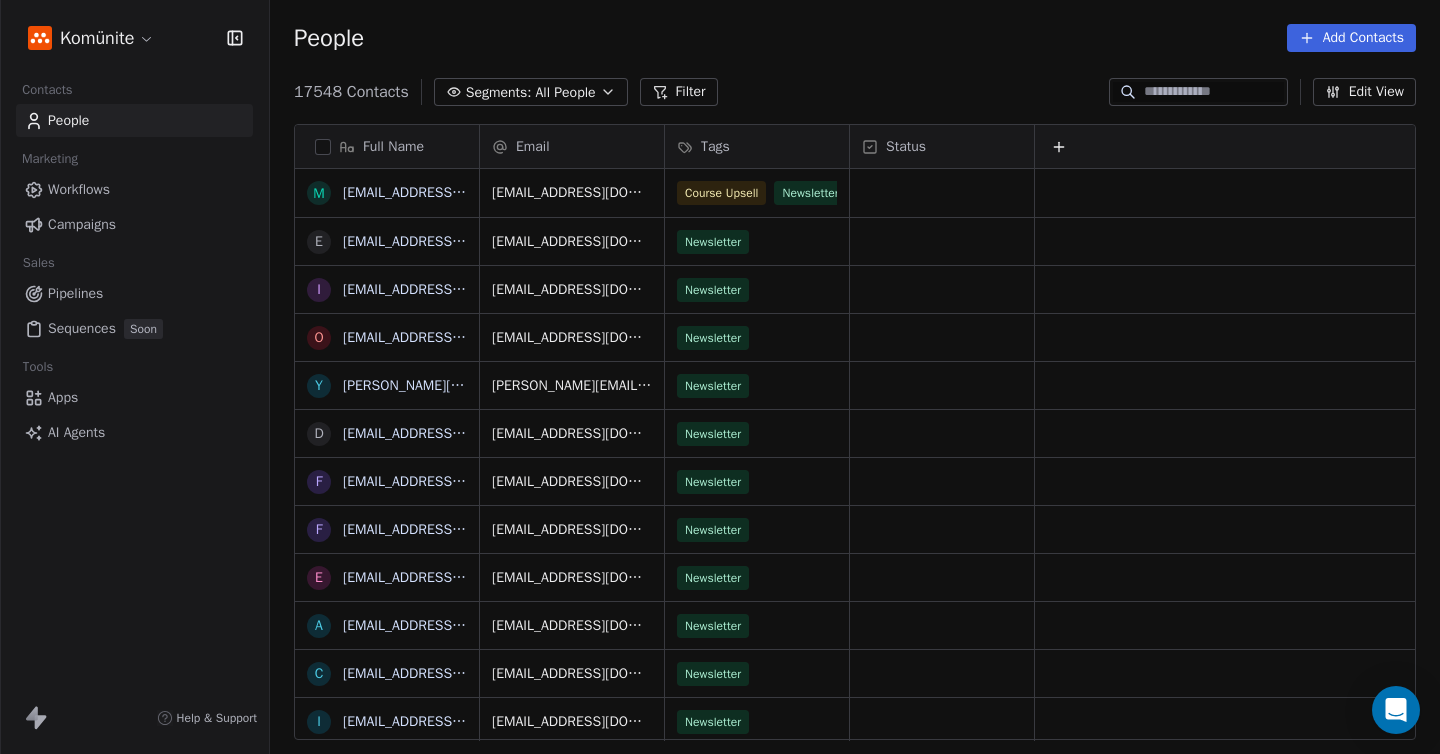 click on "Filter" at bounding box center (679, 92) 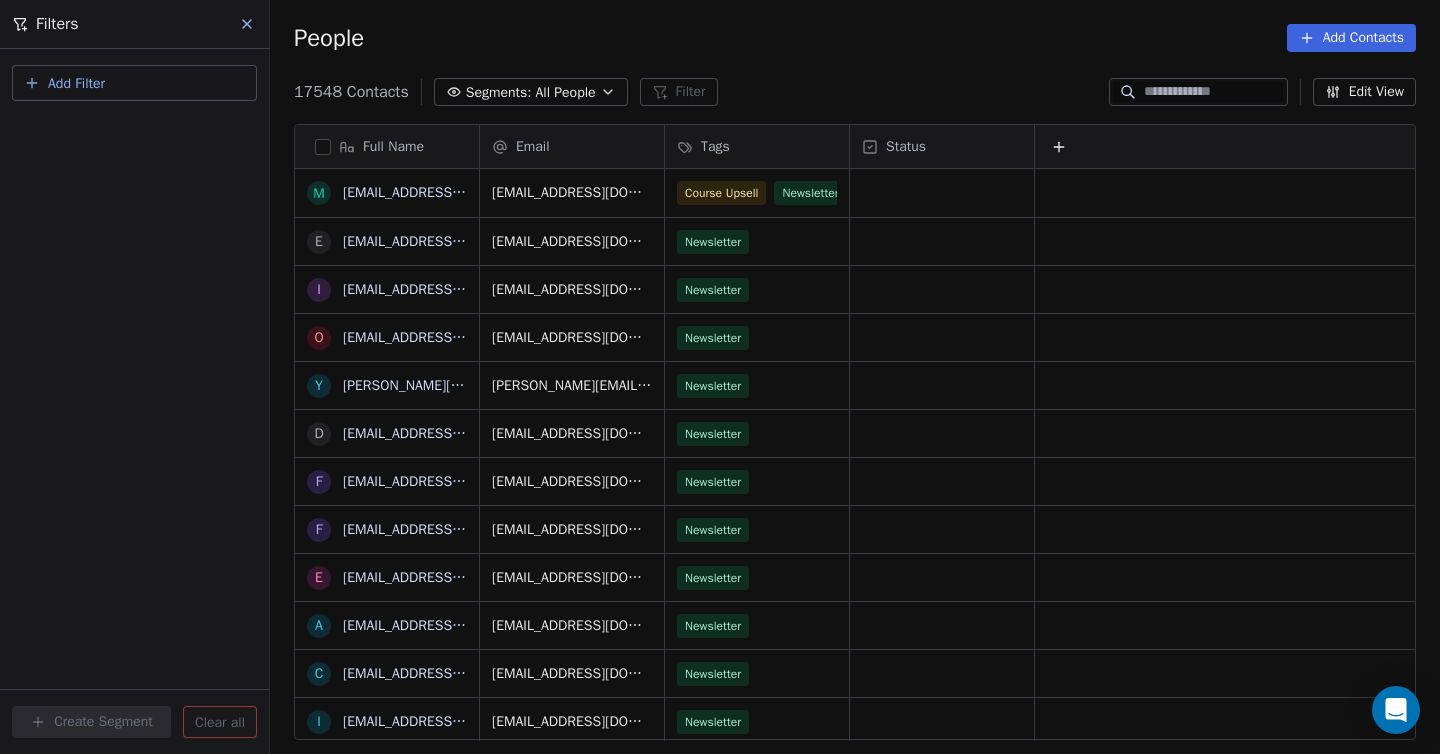 click on "People  Add Contacts" at bounding box center (855, 38) 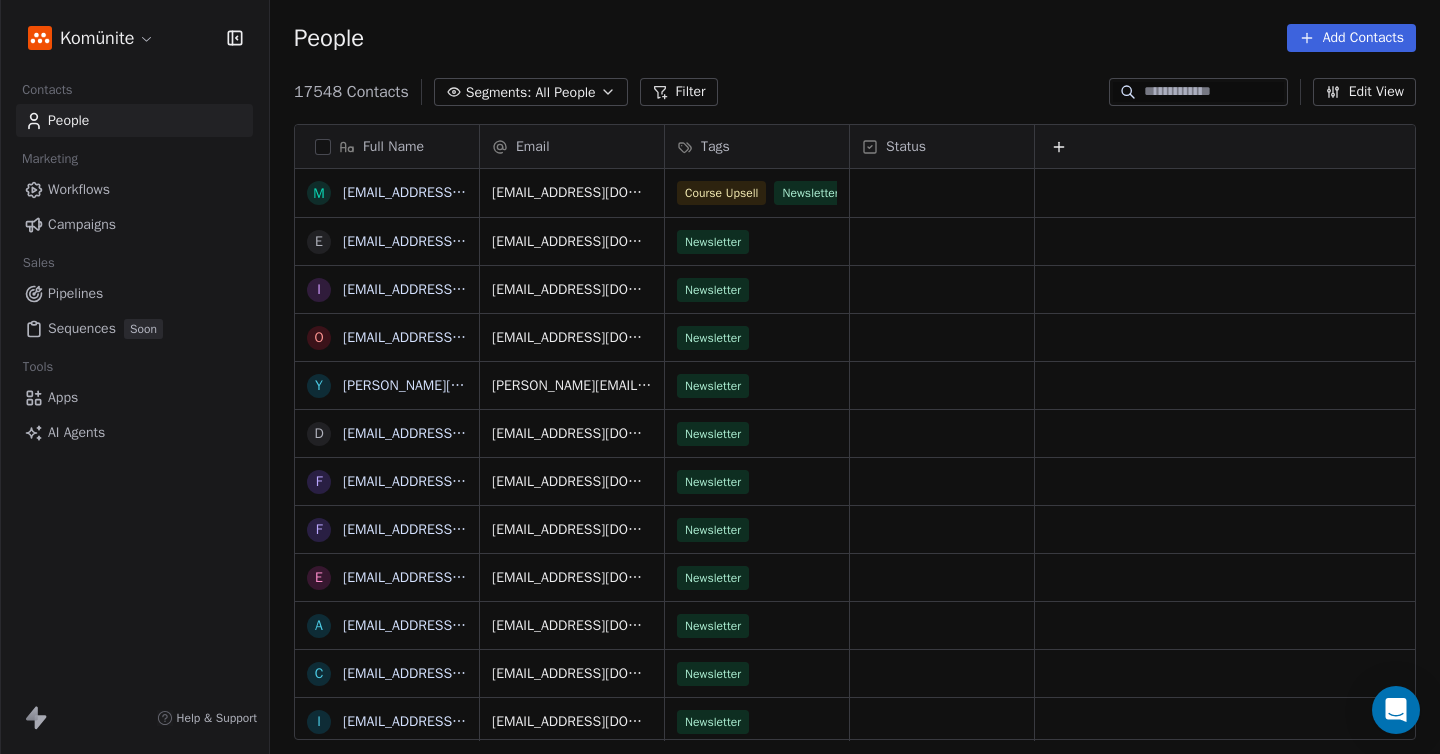 click at bounding box center (1214, 92) 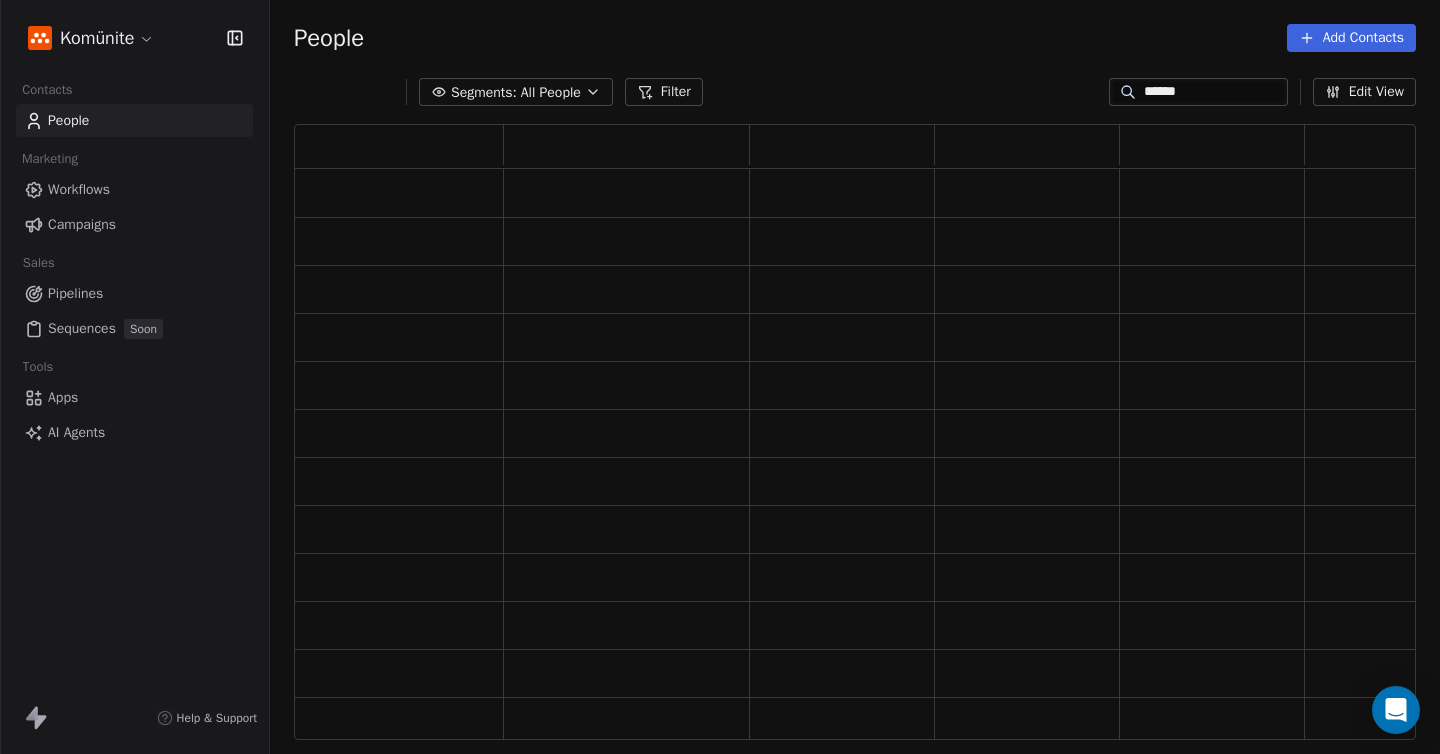scroll, scrollTop: 16, scrollLeft: 16, axis: both 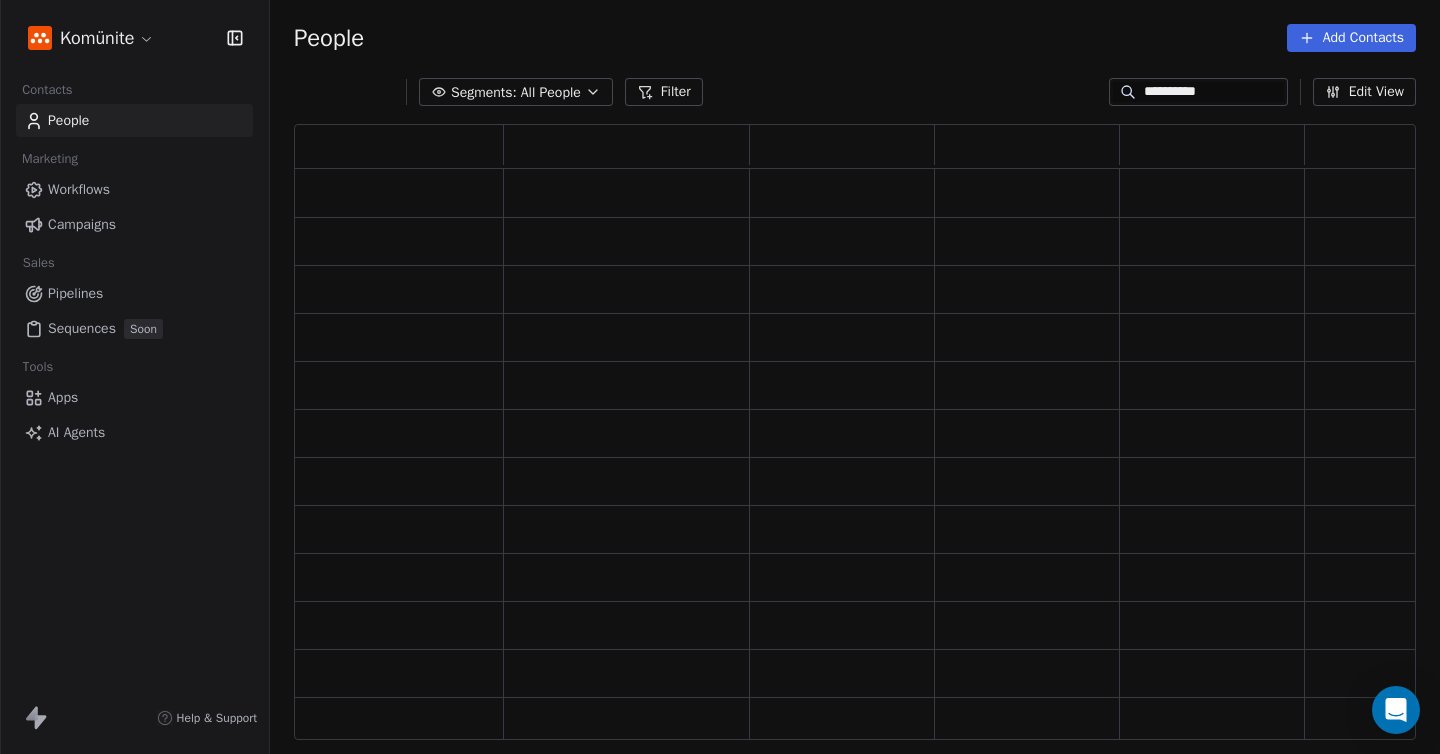 type on "**********" 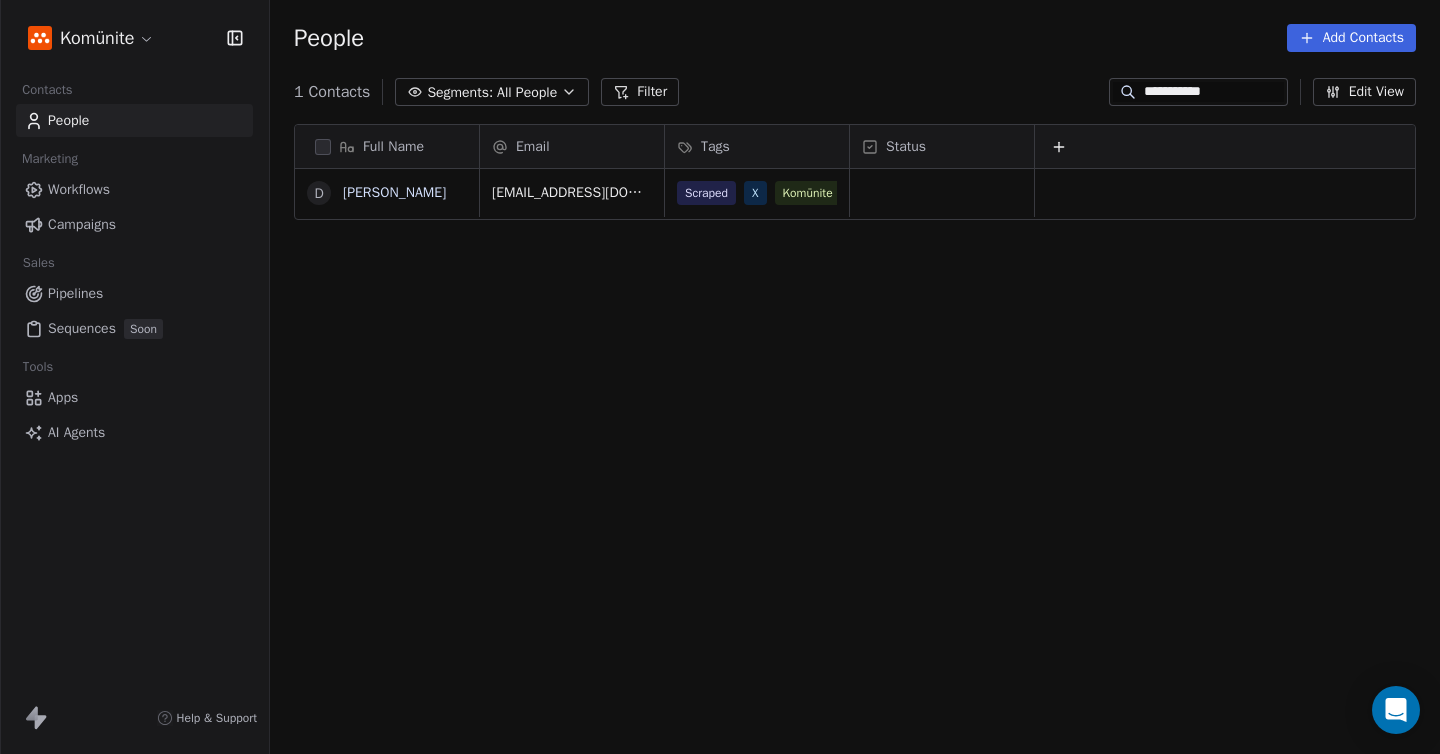 scroll, scrollTop: 16, scrollLeft: 16, axis: both 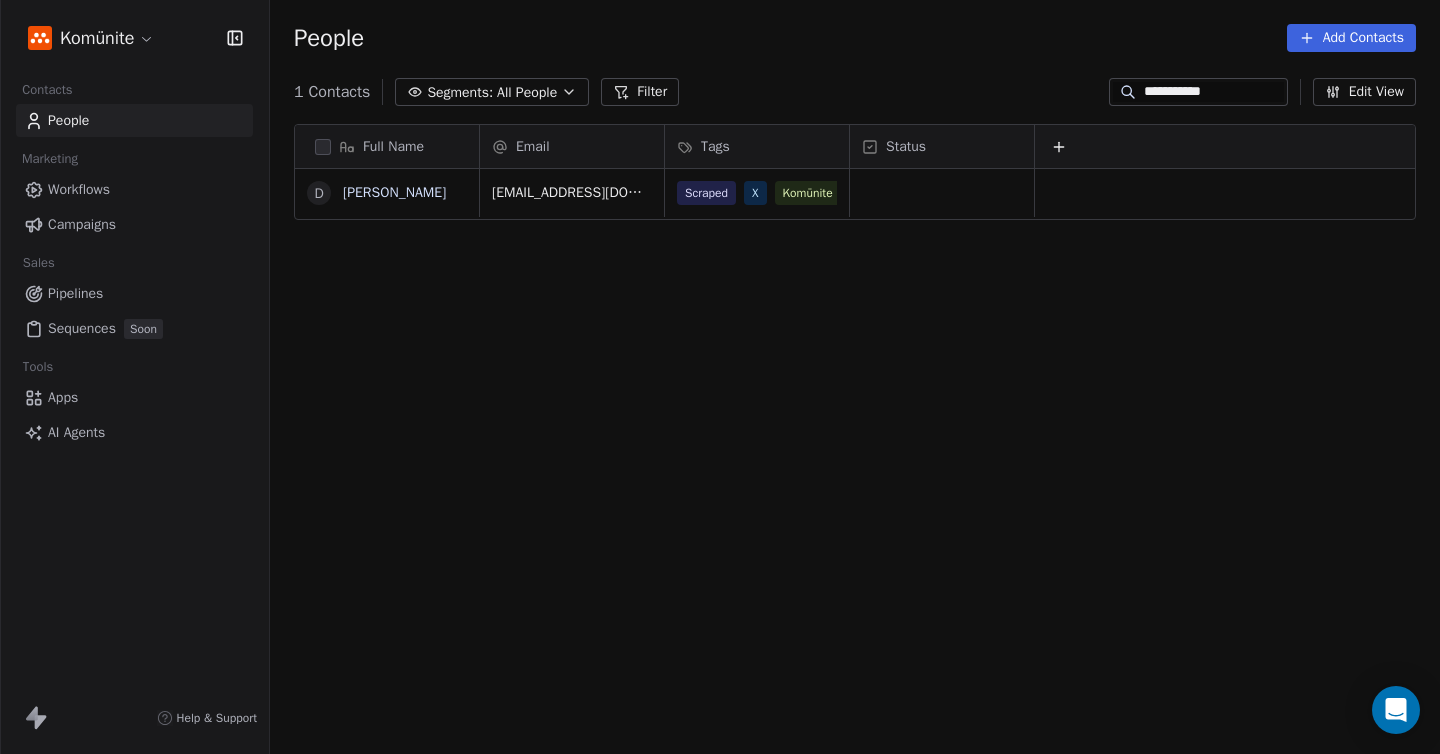 drag, startPoint x: 1218, startPoint y: 93, endPoint x: 1048, endPoint y: 82, distance: 170.35551 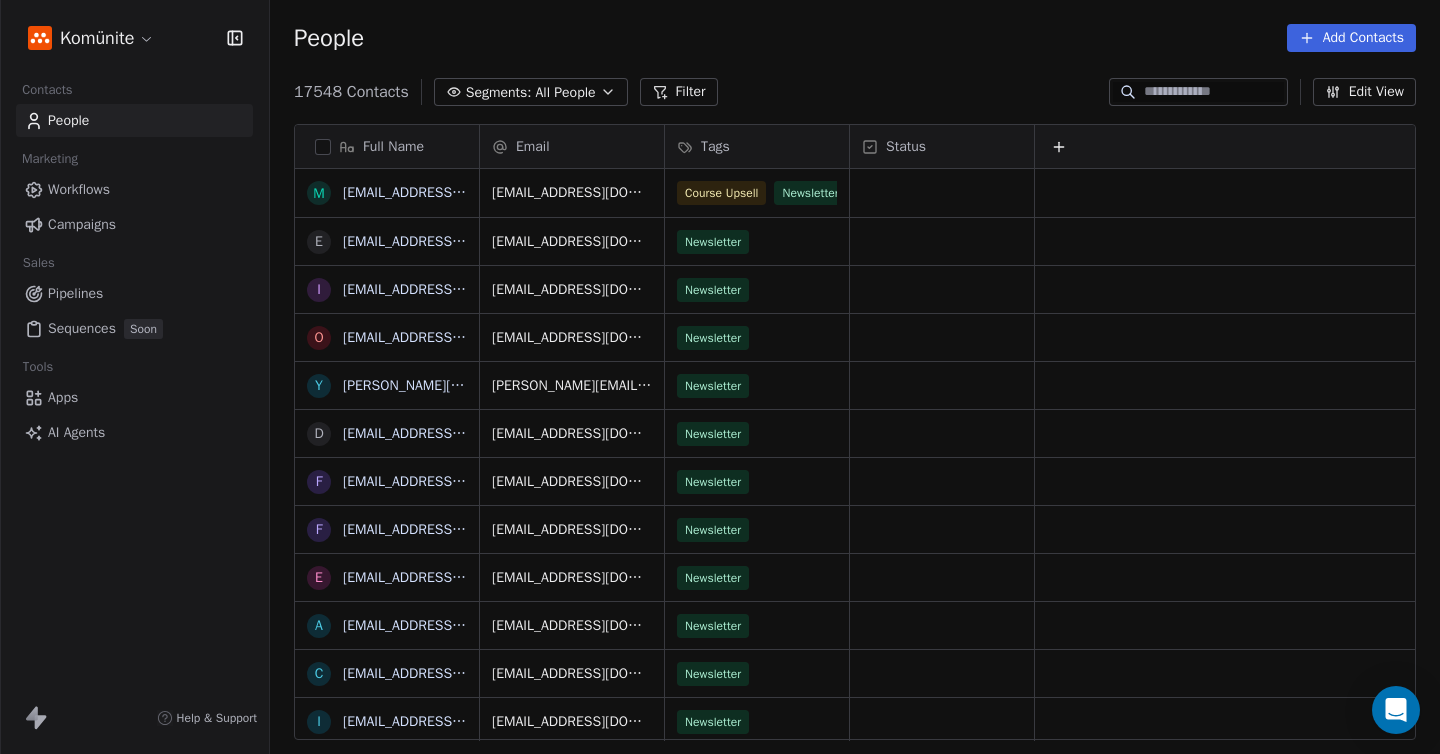 click on "People  Add Contacts" at bounding box center [855, 38] 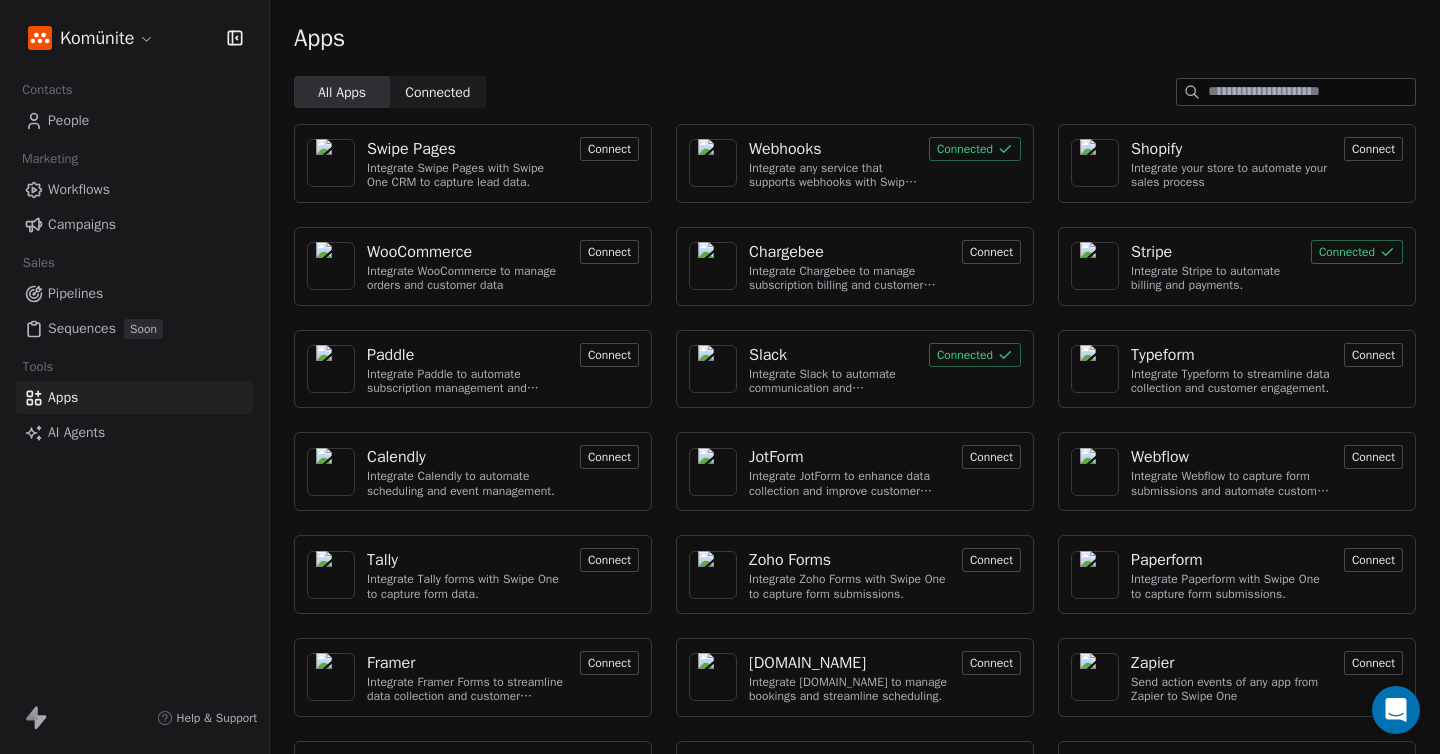 click on "People" at bounding box center [68, 120] 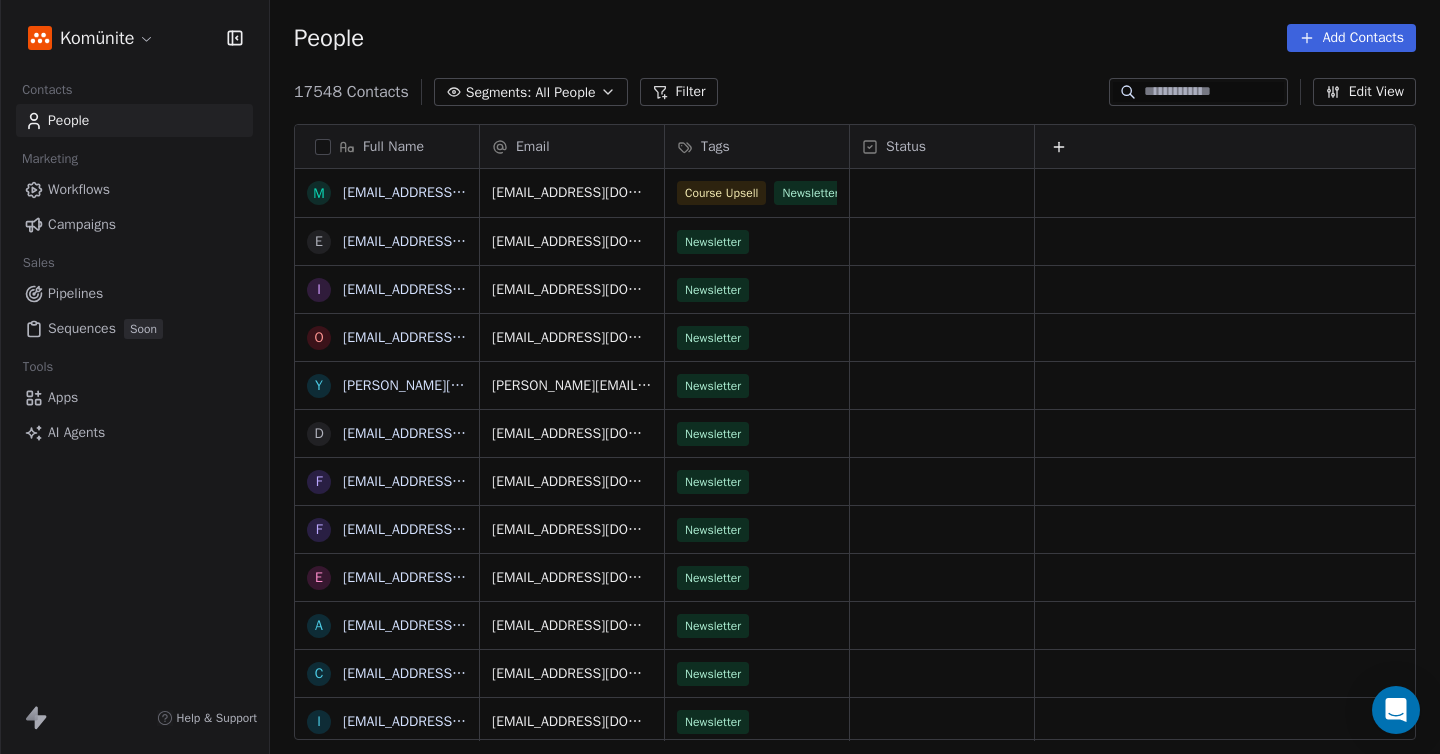 scroll, scrollTop: 16, scrollLeft: 16, axis: both 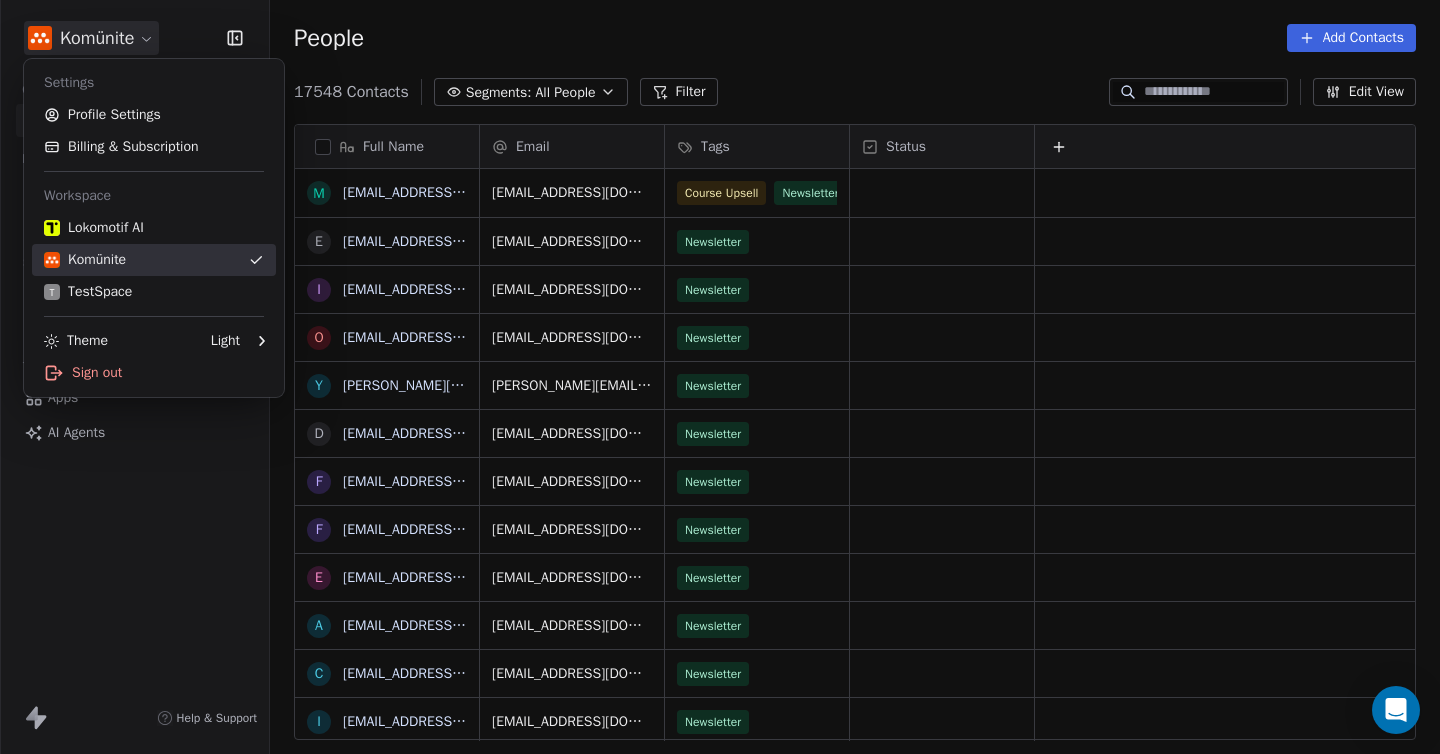 click on "Komünite" at bounding box center (154, 260) 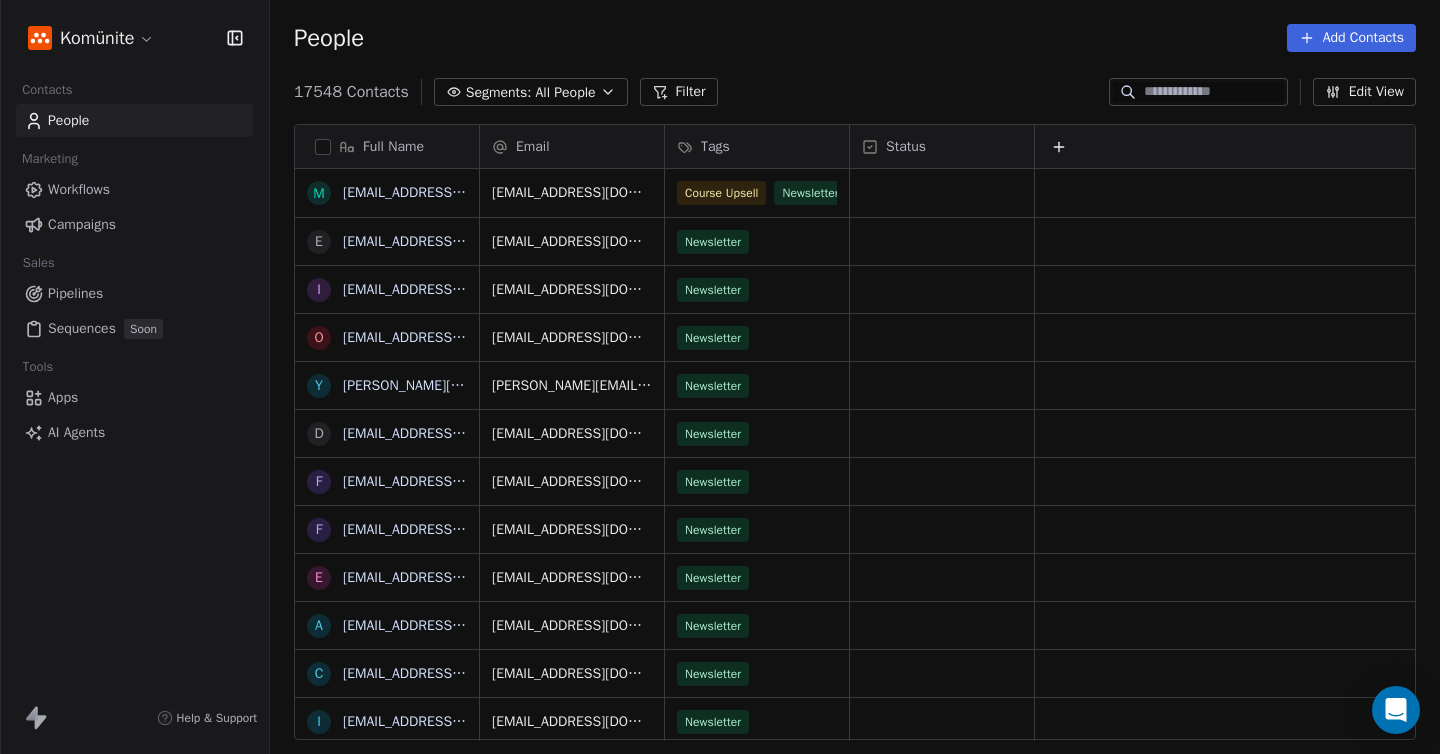 click on "Komünite Contacts People Marketing Workflows Campaigns Sales Pipelines Sequences Soon Tools Apps AI Agents Help & Support People  Add Contacts 17548 Contacts Segments: All People Filter  Edit View Tag Full Name m merve.aydeniz@vakifkatilim.com.tr e ekincengiz19@gmail.com i ilaydaist1453@gmail.com o ozerrasoze@gmail.com y yunus.bulat@outlook.com d denizbordanaci24@gmail.com f ffatih.ayhan@gmail.com f furkannolcal@gmail.com e ezinmete@gmail.com a alperen@thebrutallyhonest.co c cemaslan@hotmail.fr i io.zeynepakinci@gmail.com b besteozer90@gmail.com d dilsadselim@gmail.com t tugfancoskun@gmail.com b burak_erdogan@hotmail.com e esat.oncu@gmail.com m myamac66@gmail.com o objectgod@gmail.com h hilallgunay48@gmail.com e etemozdemirci@gmail.com b berkexdurmus@gmail.com n nasadem08@gmail.com e esrakkoyunn@gmail.com o omerdurak@gmail.com b benemreyilmaz@gmail.com m mubdkd@gmail.com d deniz64kirnapci@gmail.com m merwkaya@gmail.com u ufukbirincii@gmail.com h hakan1my@gmail.com y yusufbenli@gmail.com Email Tags Status" at bounding box center (720, 377) 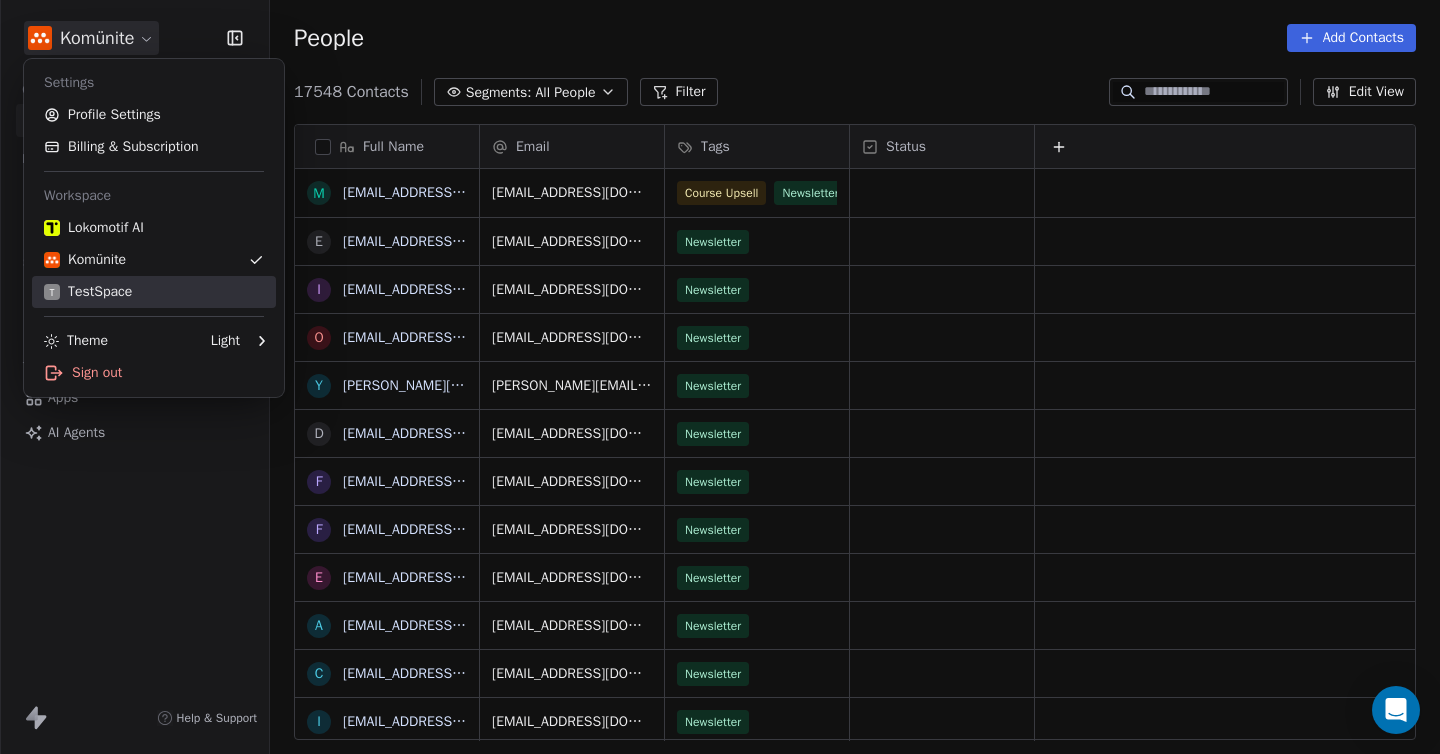 click on "T TestSpace" at bounding box center (154, 292) 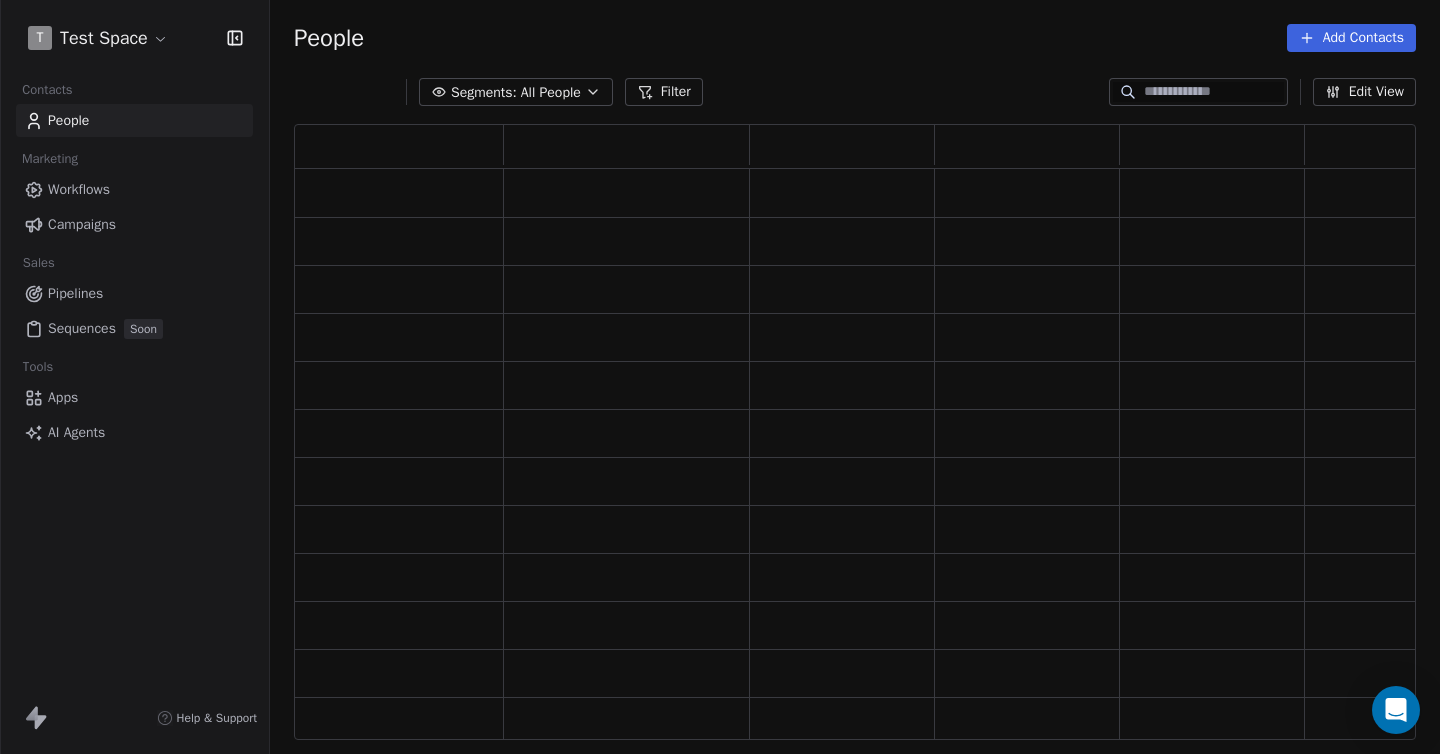 scroll, scrollTop: 16, scrollLeft: 16, axis: both 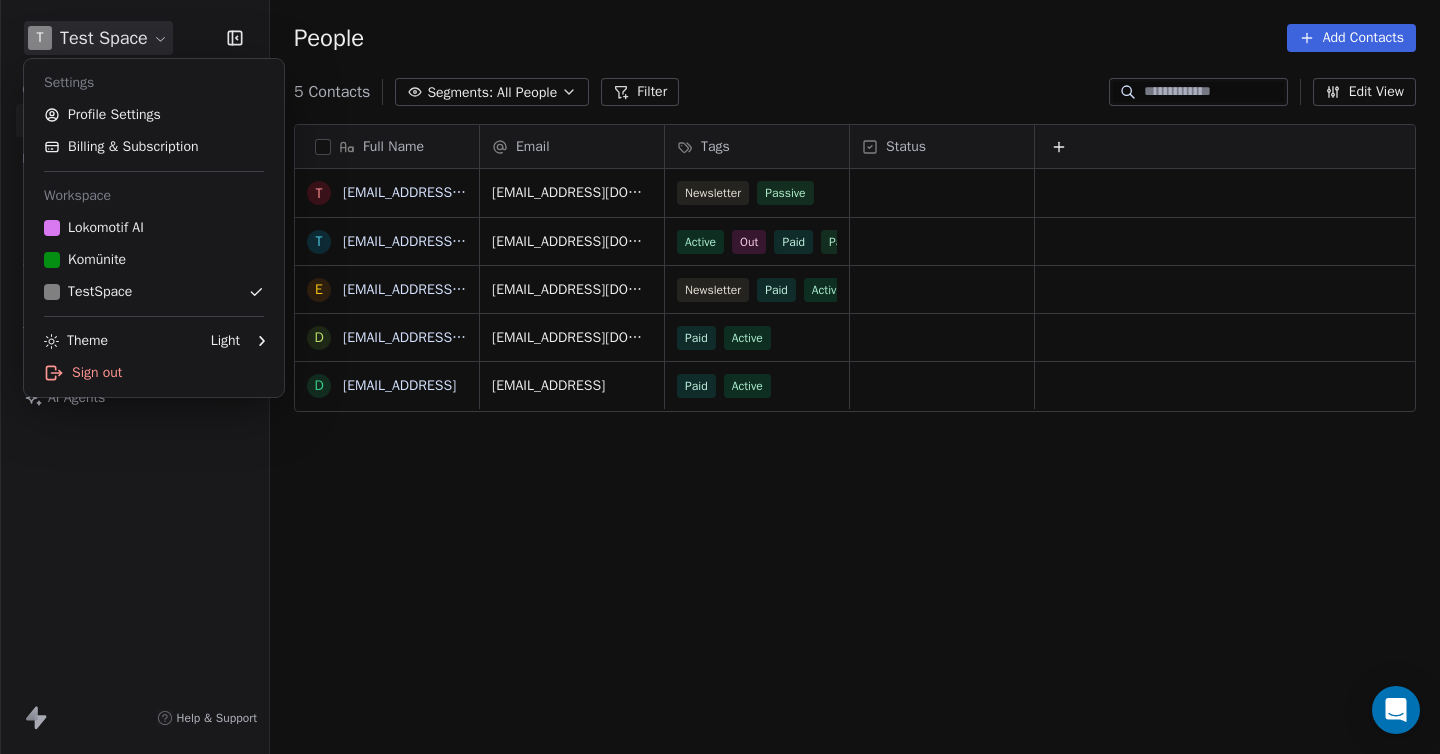 click on "T Test Space Contacts People Marketing Workflows Campaigns Sales Sequences Soon Tools Apps AI Agents Help & Support People  Add Contacts 5 Contacts Segments: All People Filter  Edit View Tag Full Name t teknoooocom@gmail.com t test@test.com e edegrecom@gmail.com d dincerdegre@gmail.com d dincer@lokomotif.ai Email Tags Status teknoooocom@gmail.com Newsletter Passive test@test.com Active Out Paid Passive edegrecom@gmail.com Newsletter Paid Active dincerdegre@gmail.com Paid Active dincer@lokomotif.ai Paid Active
To pick up a draggable item, press the space bar.
While dragging, use the arrow keys to move the item.
Press space again to drop the item in its new position, or press escape to cancel.
Settings Profile Settings Billing & Subscription   Workspace Lokomotif AI Komünite TestSpace Theme Light Sign out" at bounding box center (720, 377) 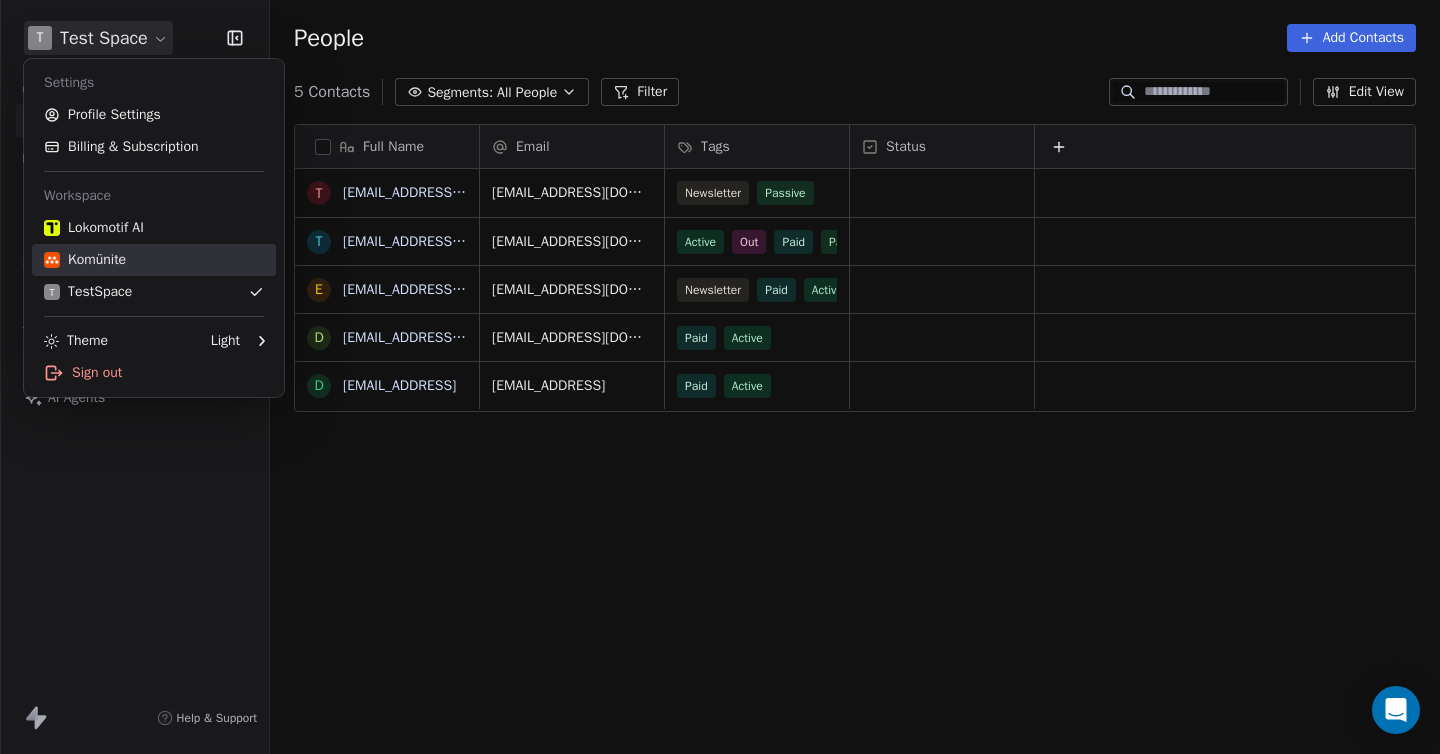 click on "Komünite" at bounding box center [154, 260] 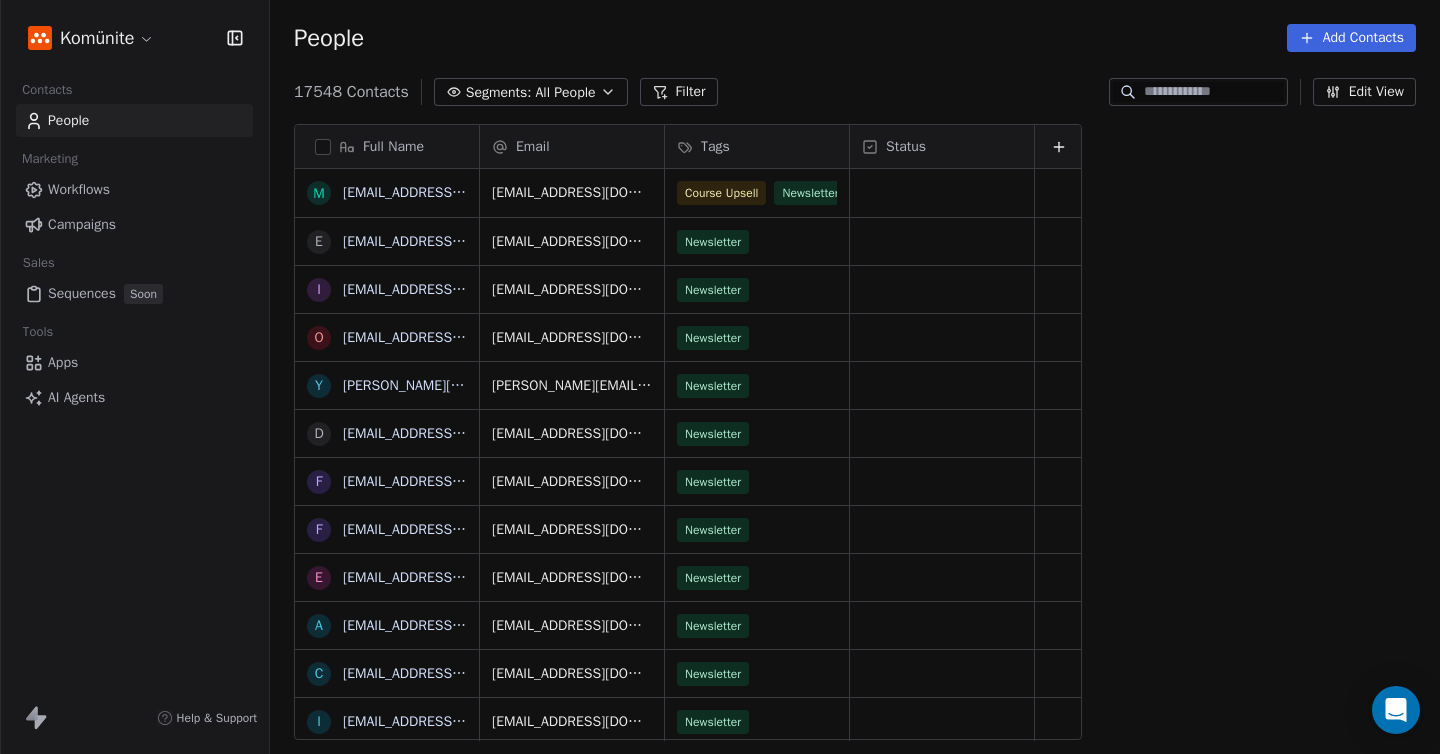 scroll, scrollTop: 16, scrollLeft: 16, axis: both 